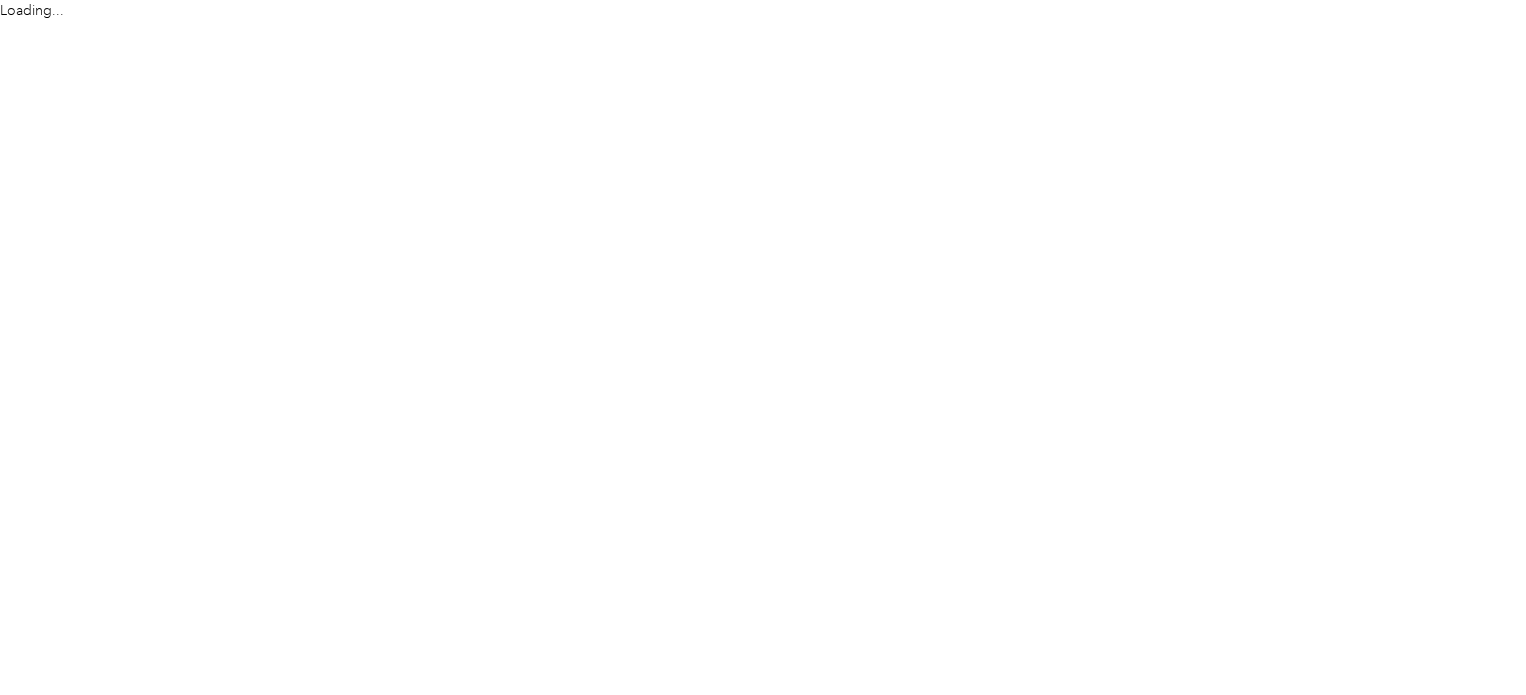 scroll, scrollTop: 0, scrollLeft: 0, axis: both 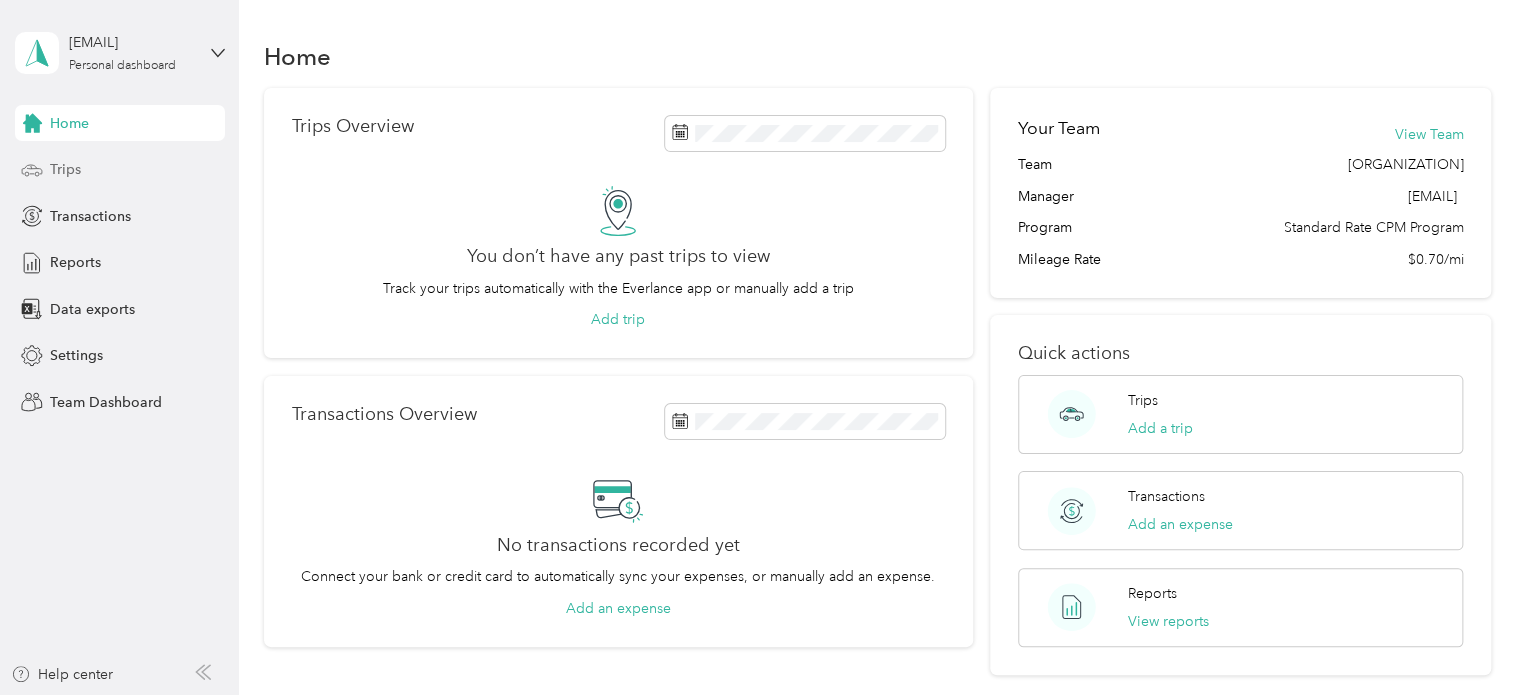click on "Trips" at bounding box center [65, 169] 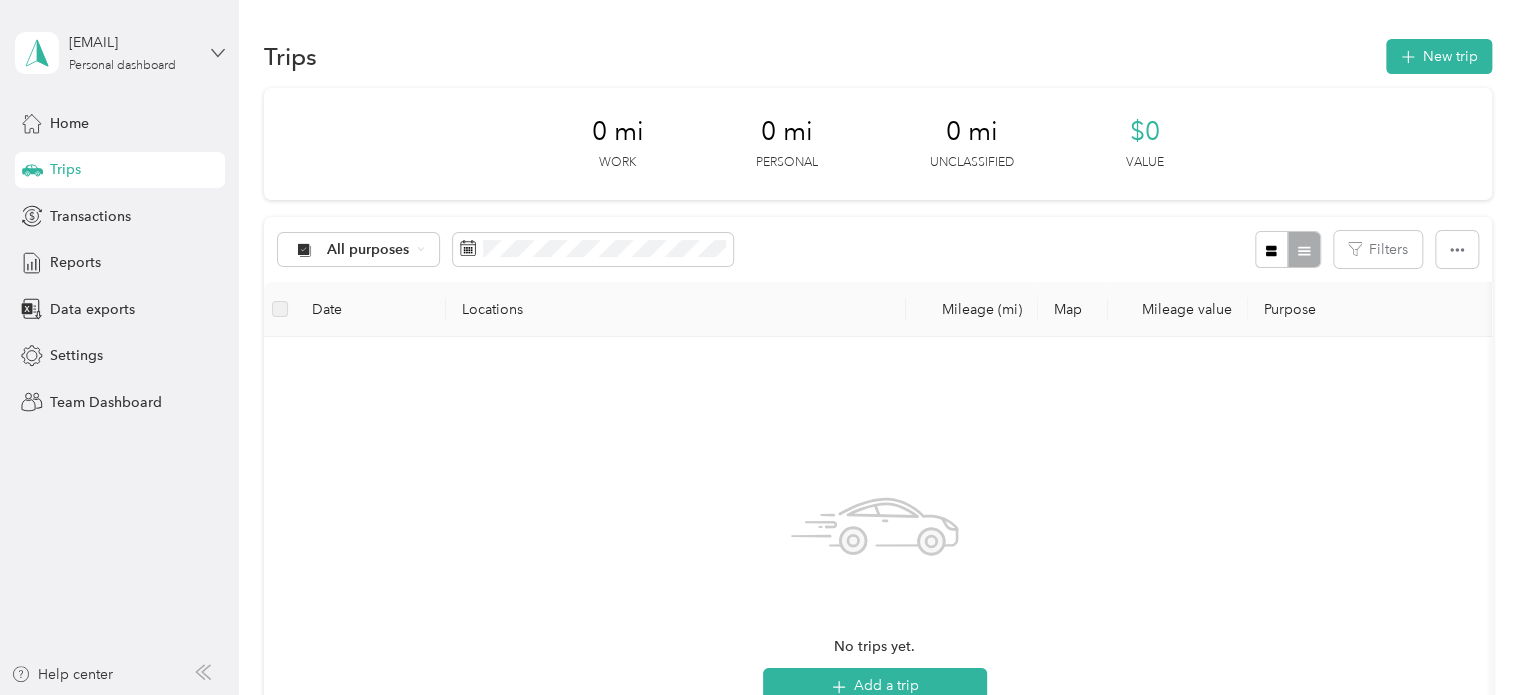 click 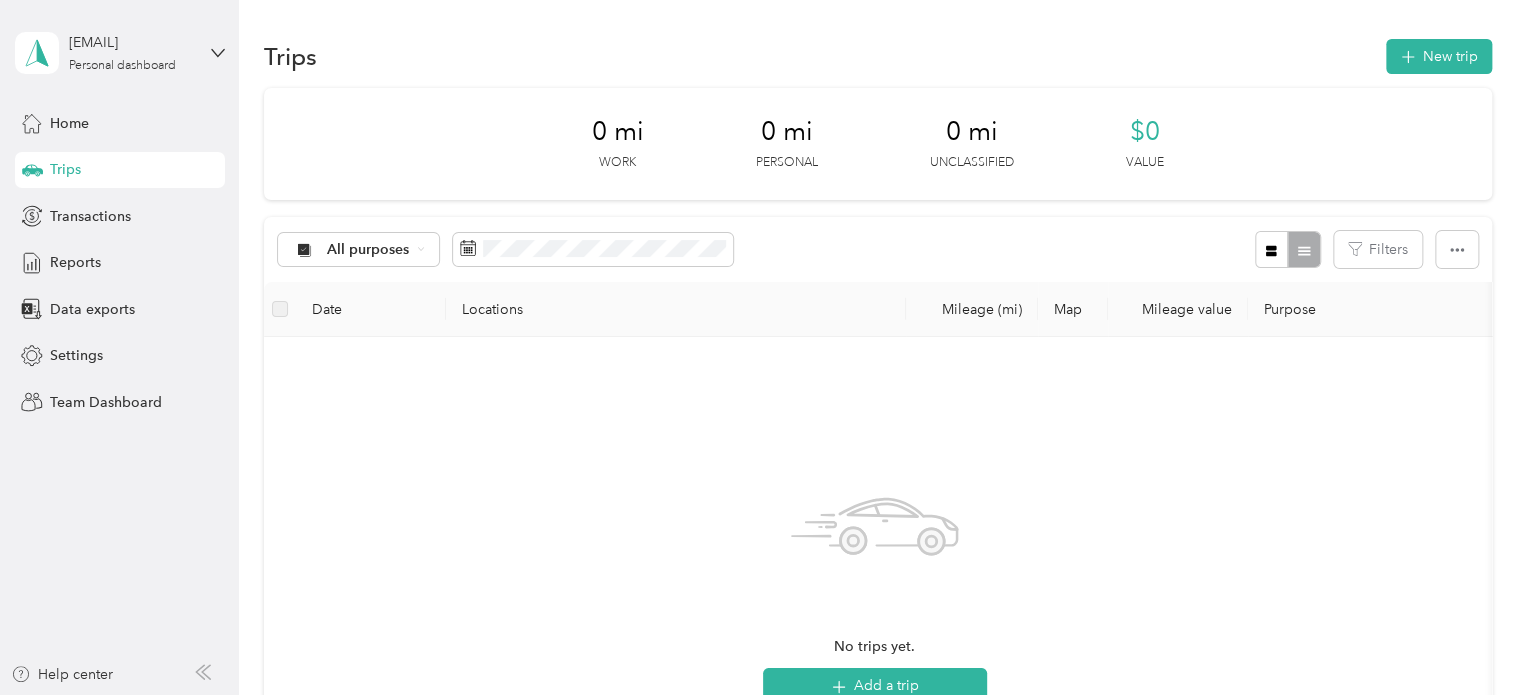 click on "Team dashboard" at bounding box center [85, 164] 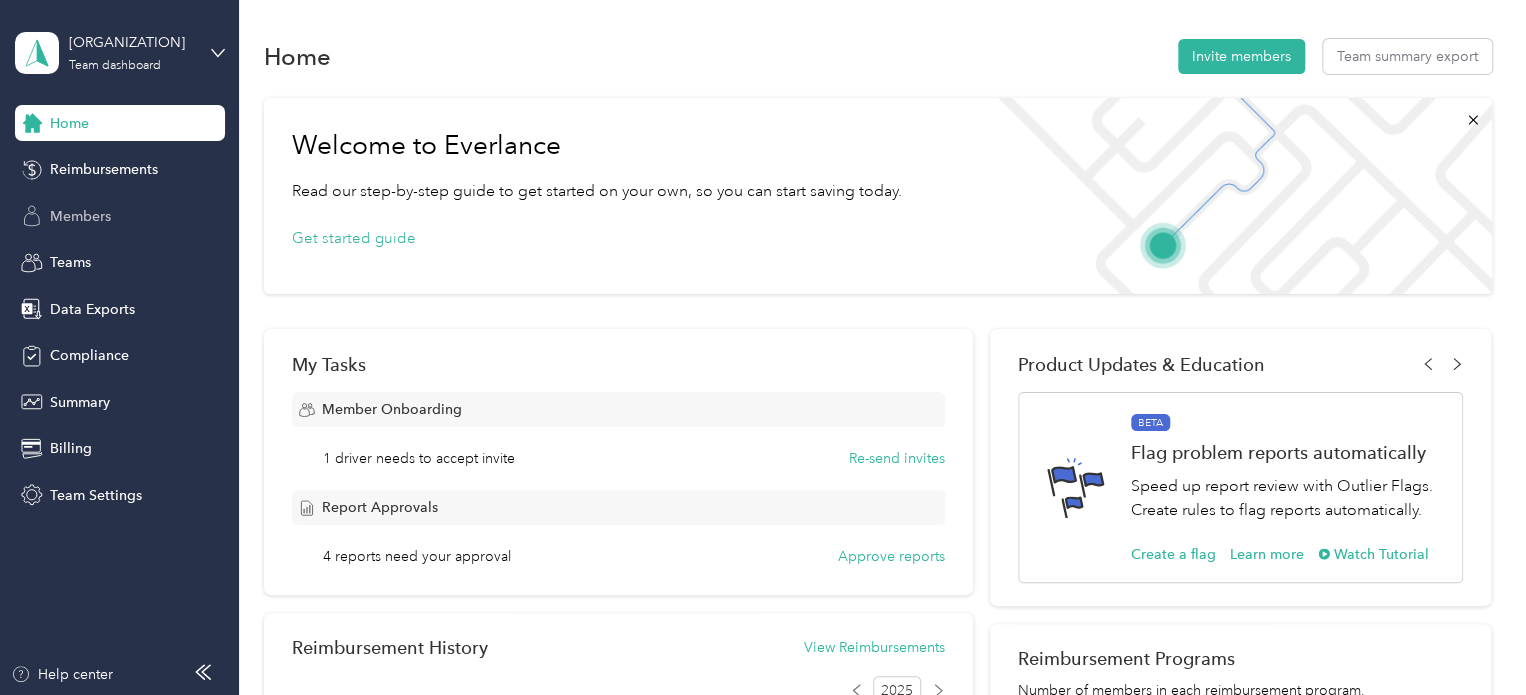 click on "Members" at bounding box center [80, 216] 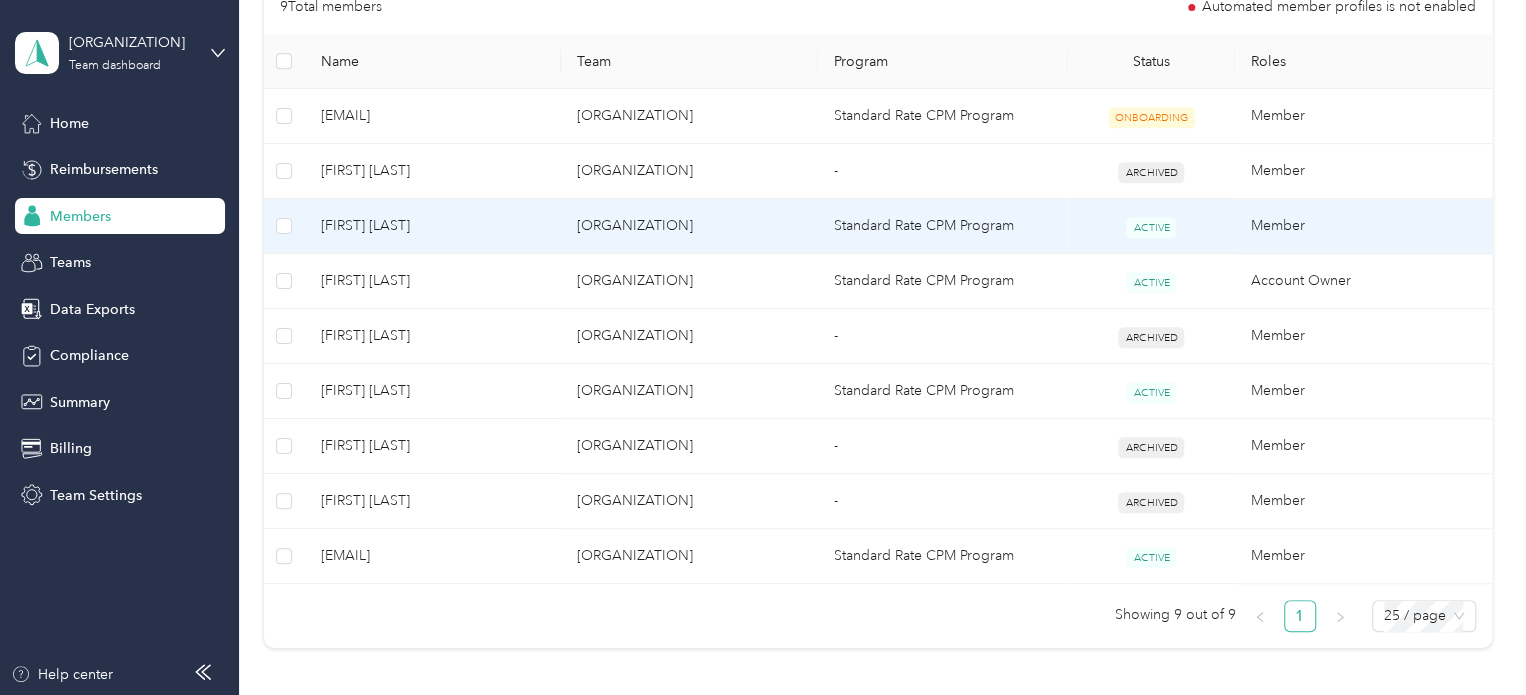 scroll, scrollTop: 500, scrollLeft: 0, axis: vertical 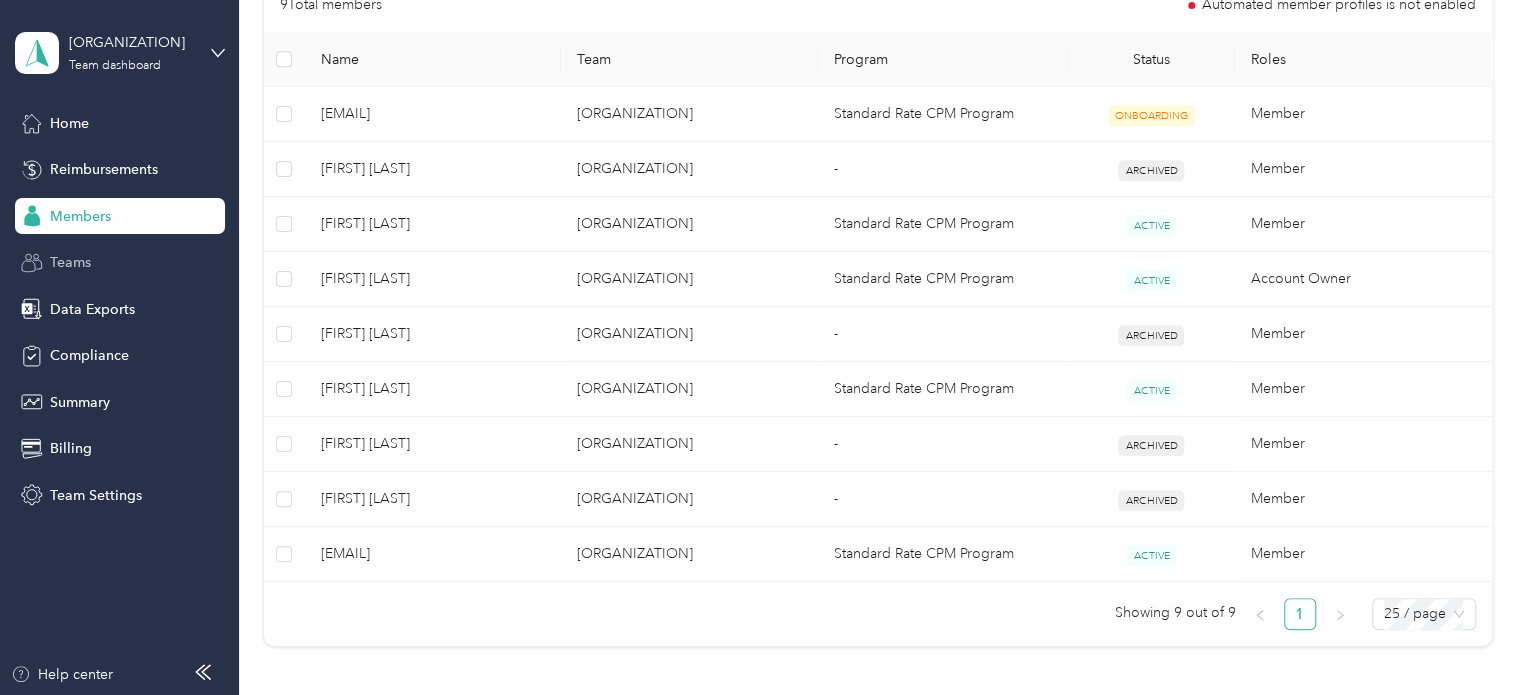 click on "Teams" at bounding box center [120, 263] 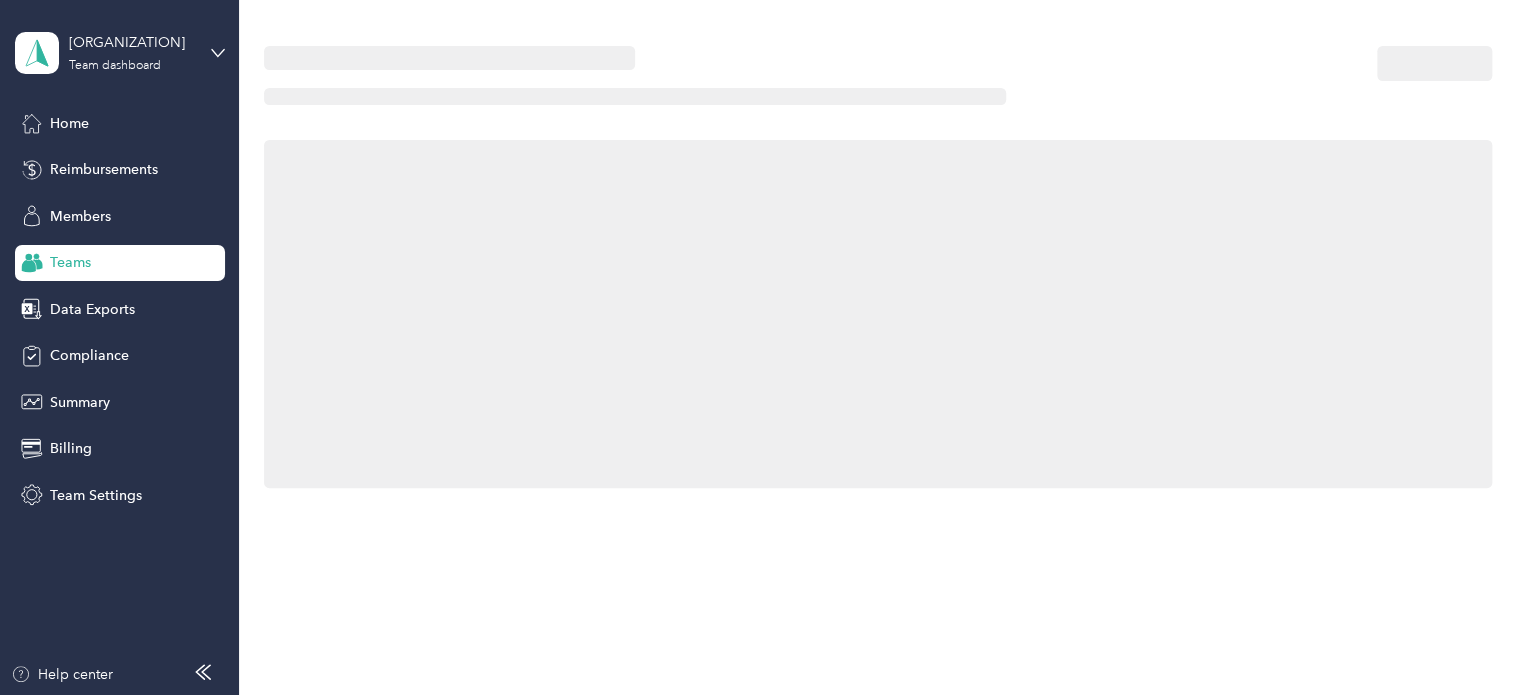 scroll, scrollTop: 0, scrollLeft: 0, axis: both 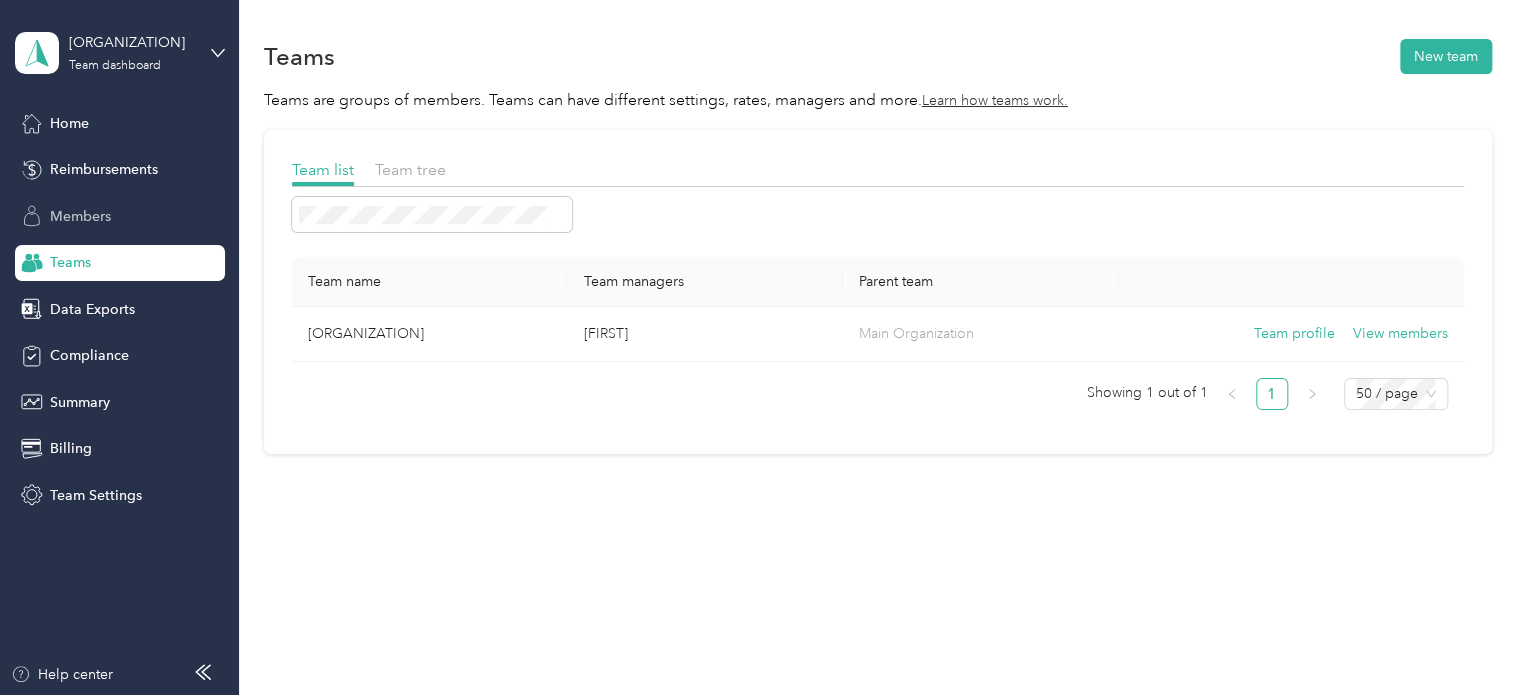 click on "Members" at bounding box center (80, 216) 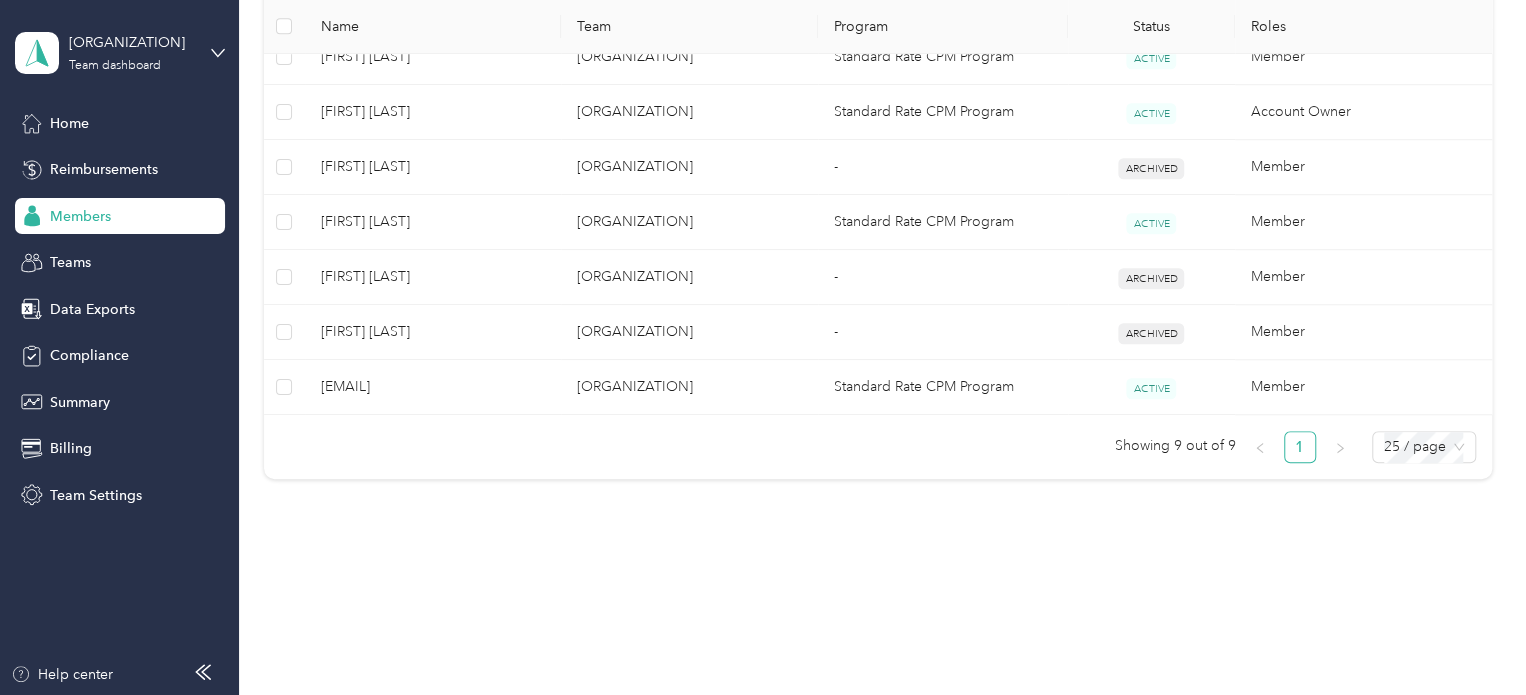 scroll, scrollTop: 672, scrollLeft: 0, axis: vertical 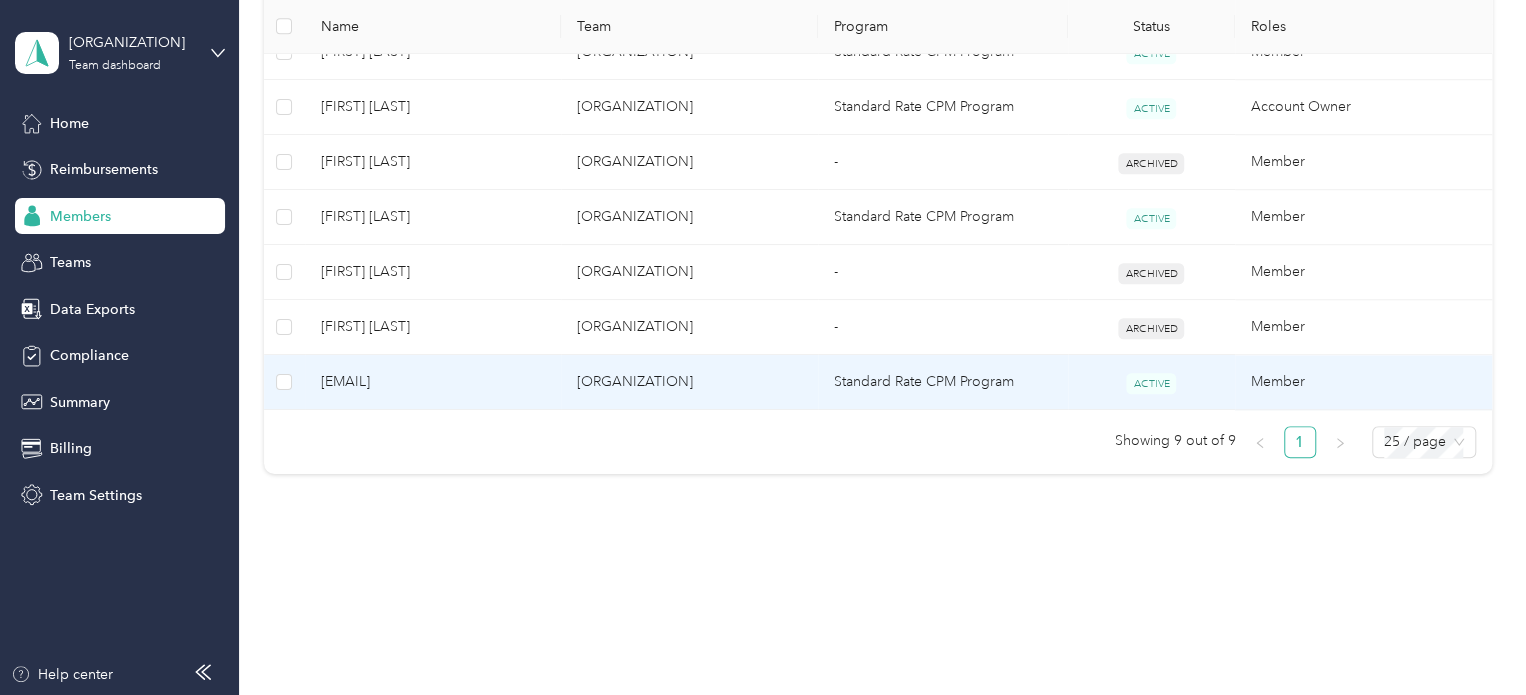 click on "[EMAIL]" at bounding box center (433, 382) 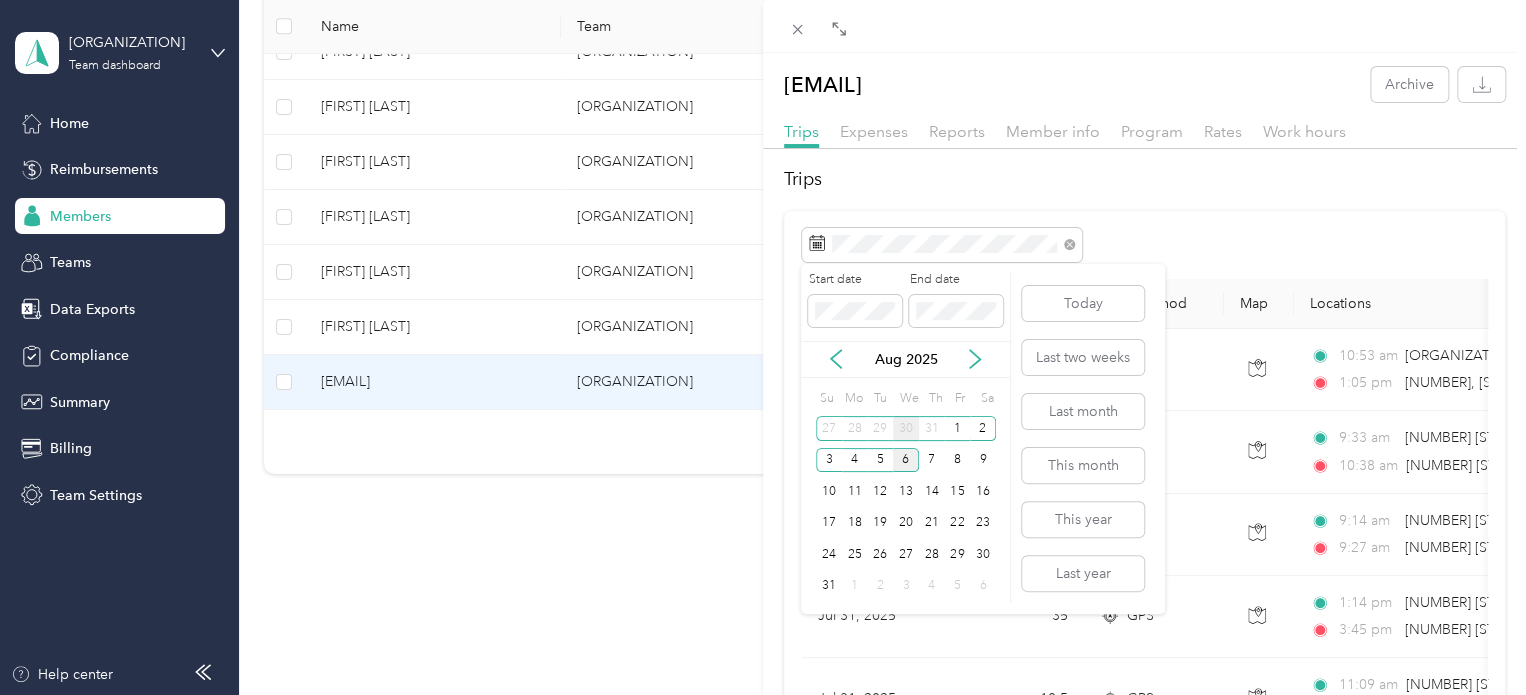 click on "30" at bounding box center [906, 428] 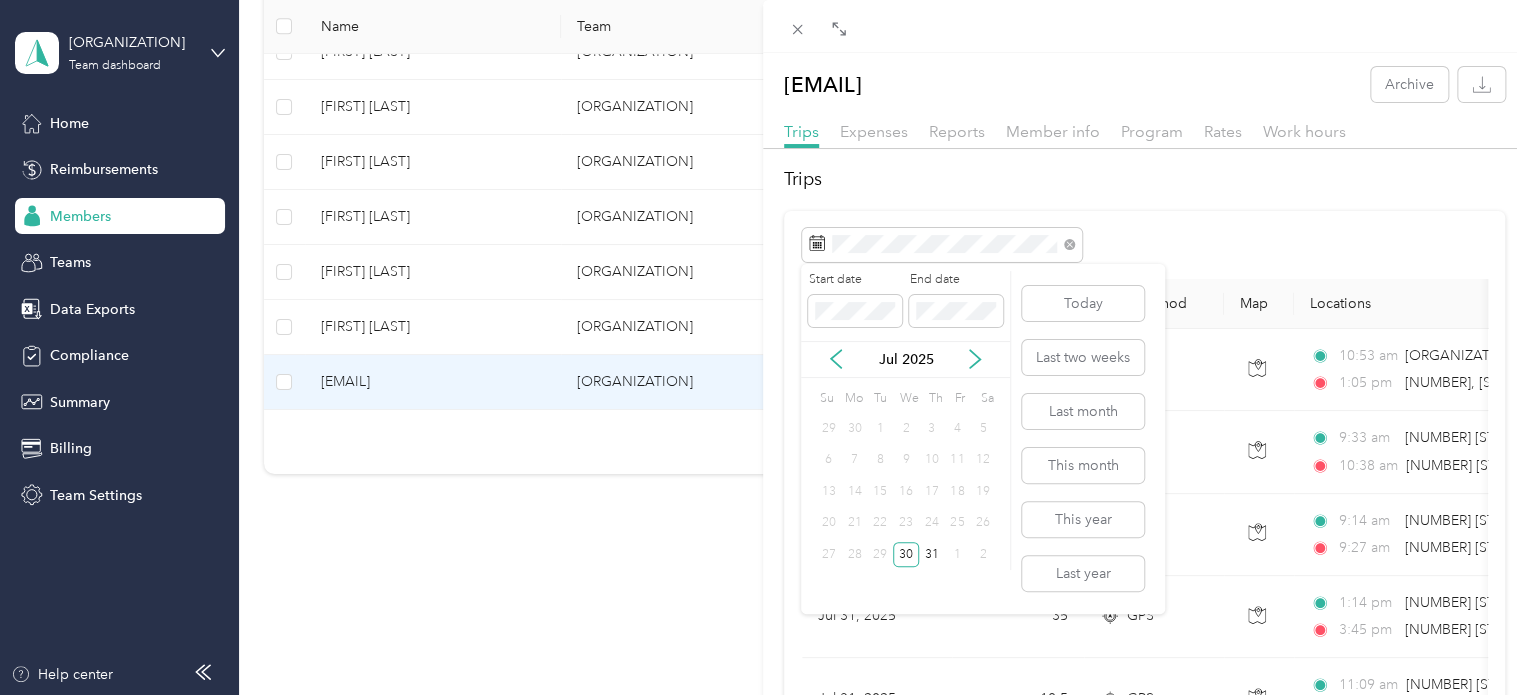 click on "Jul 2025" at bounding box center (905, 359) 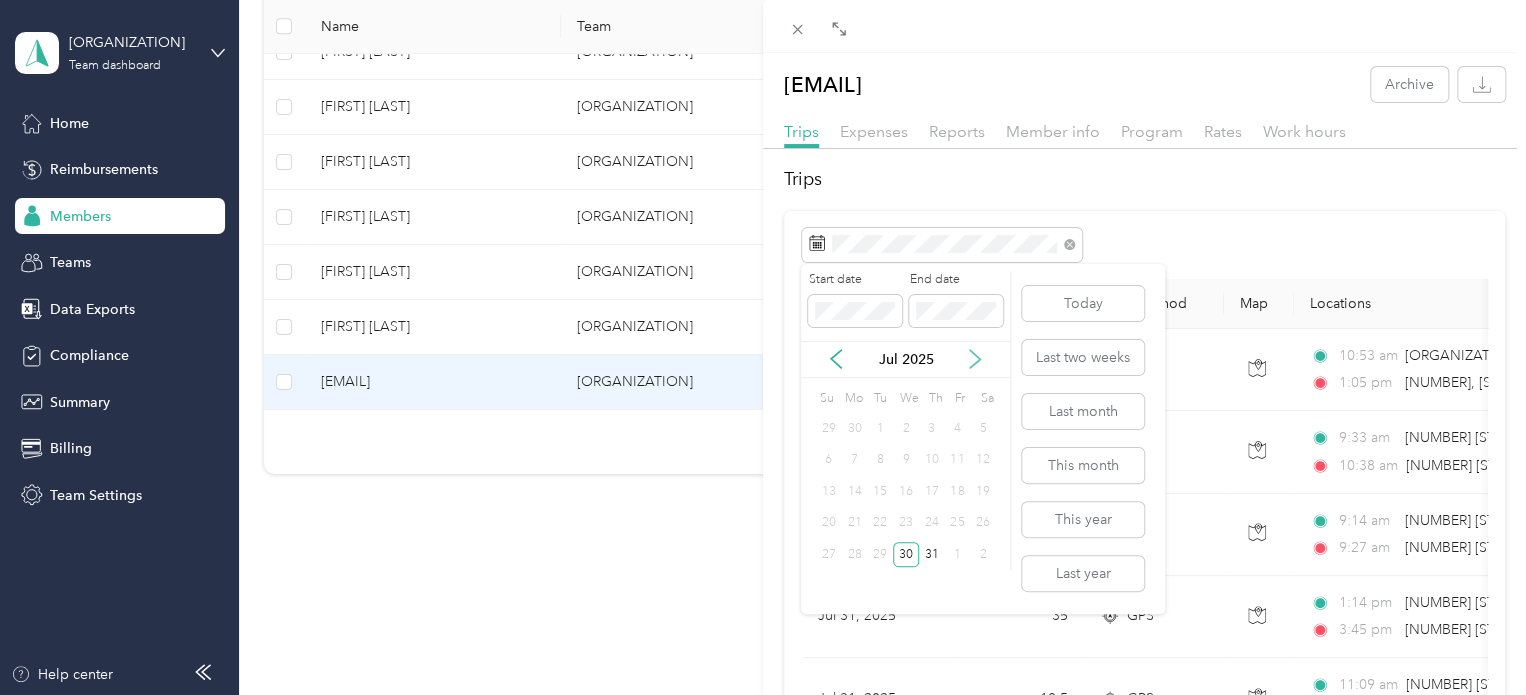 click 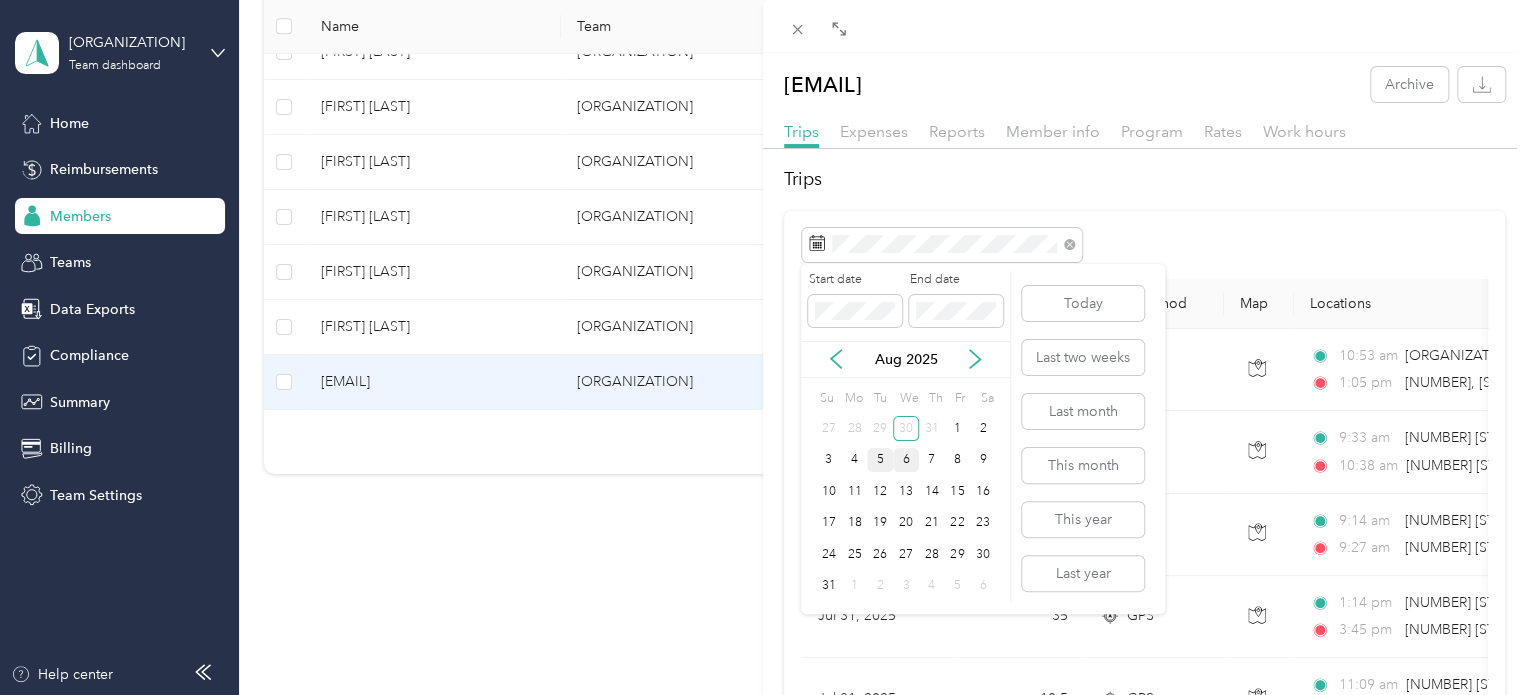click on "5" at bounding box center [880, 460] 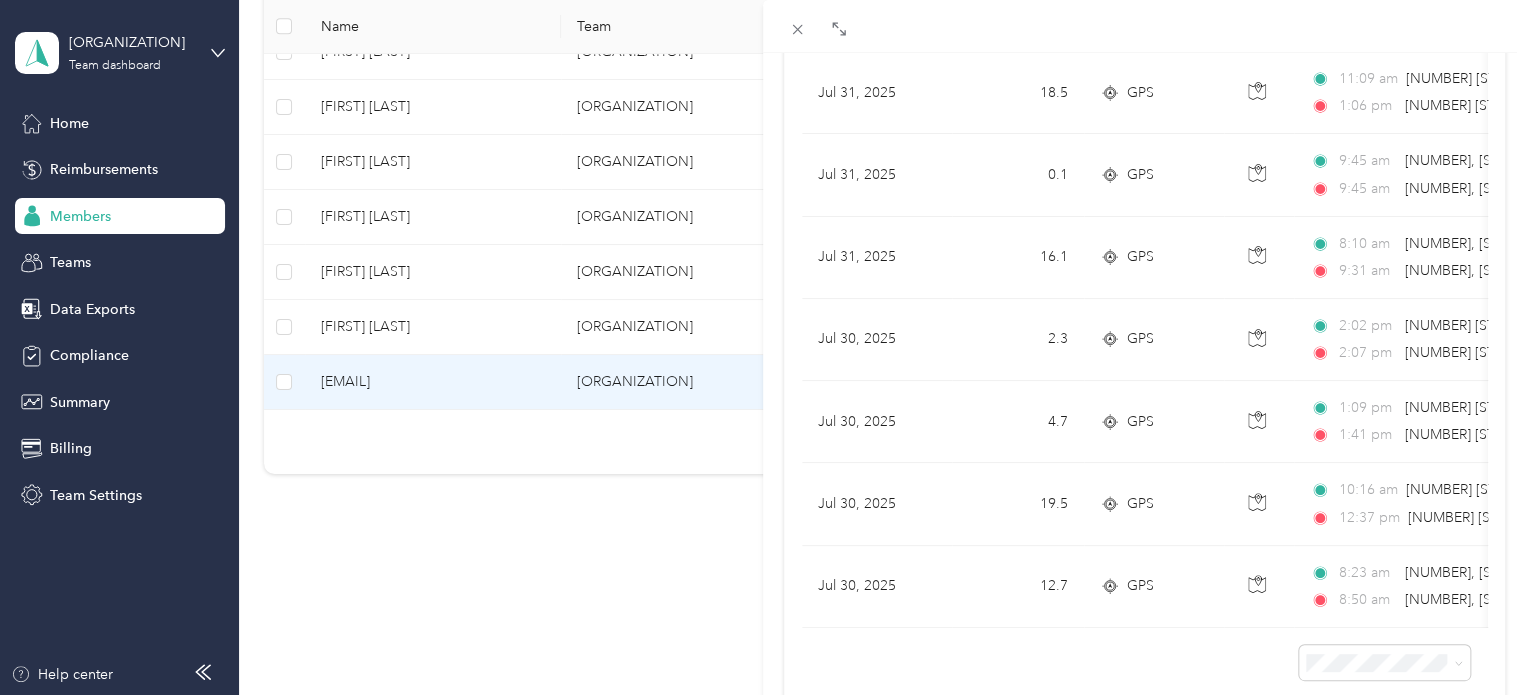 scroll, scrollTop: 0, scrollLeft: 0, axis: both 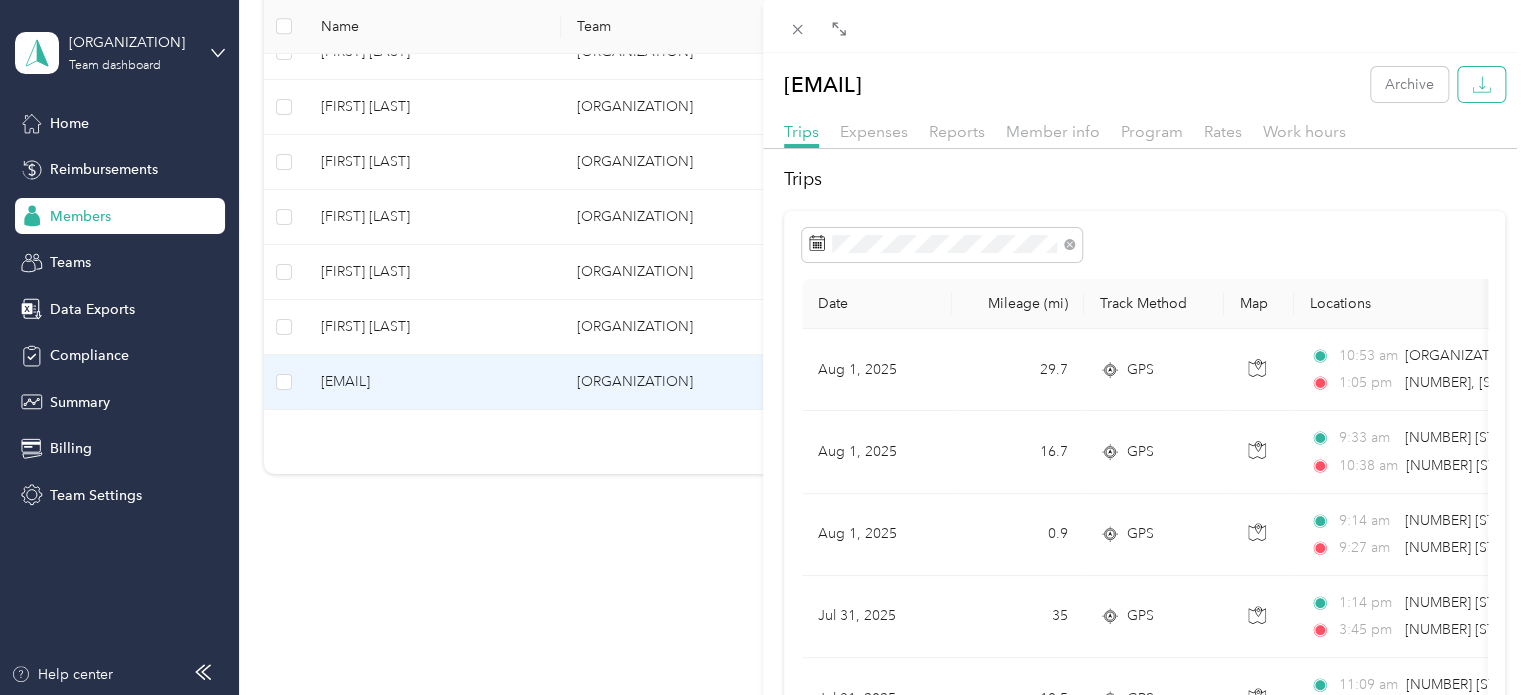 click 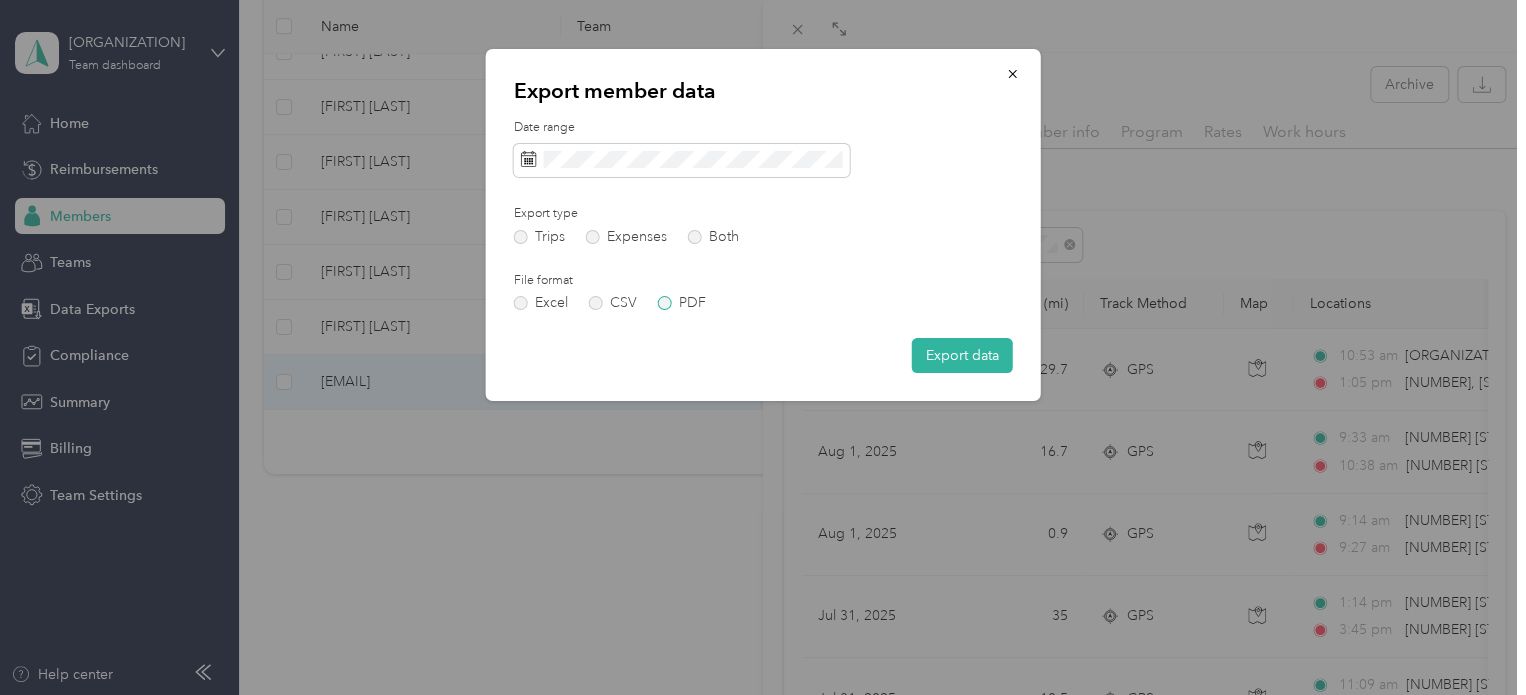 click on "PDF" at bounding box center [682, 303] 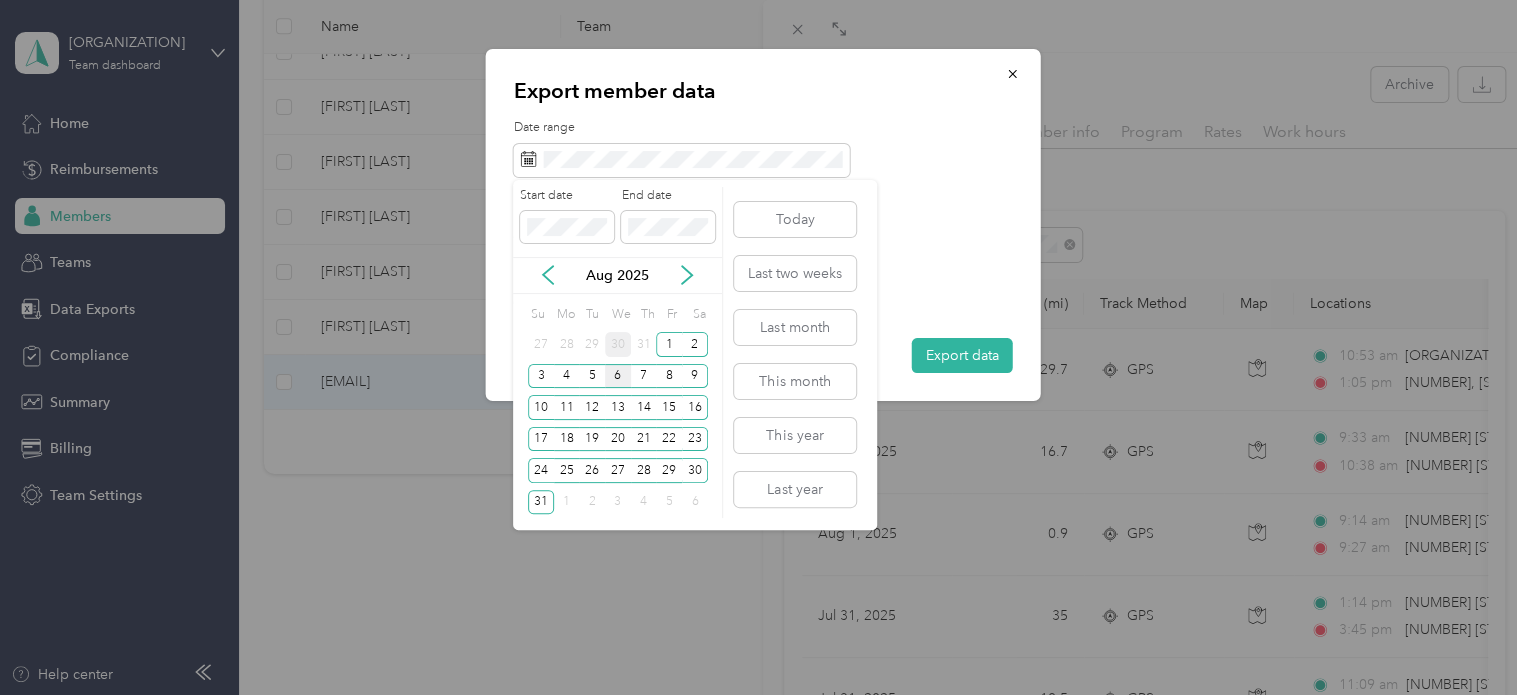 click on "30" at bounding box center [618, 344] 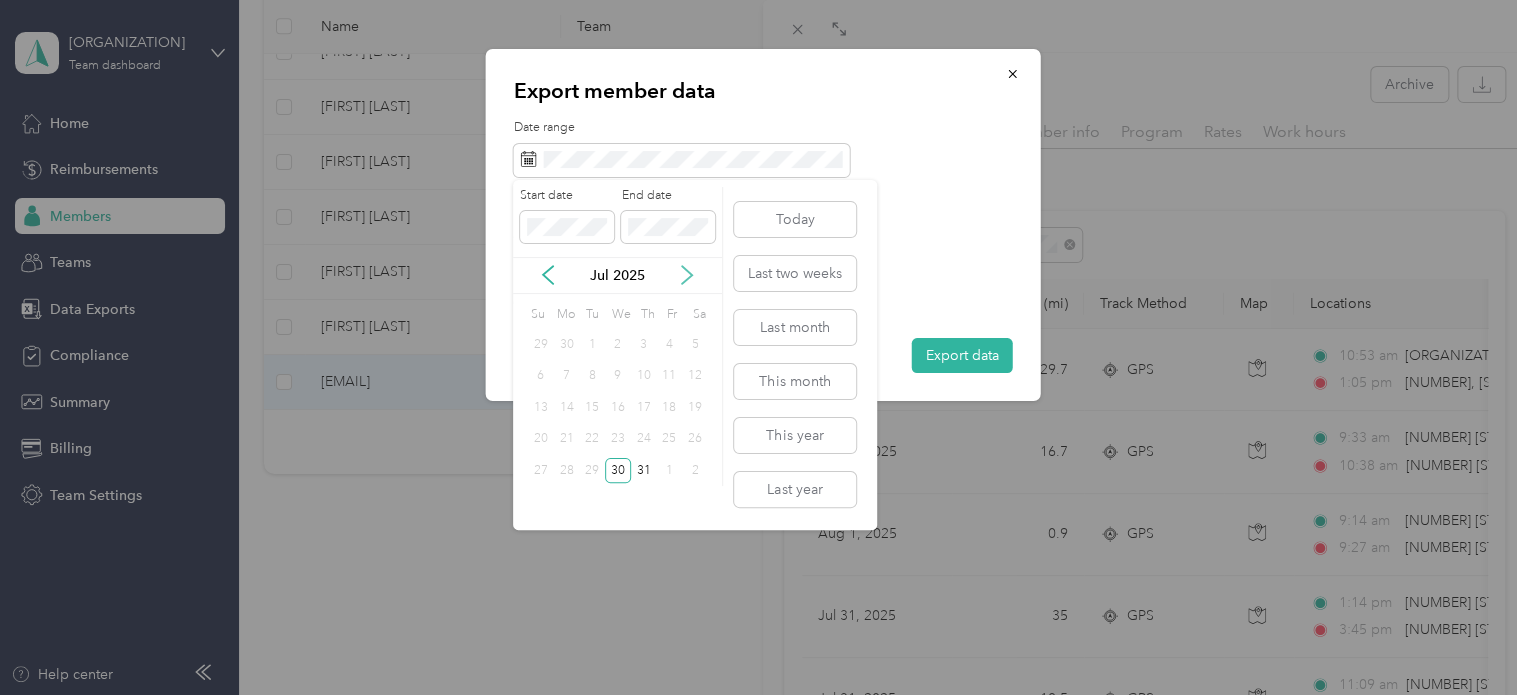 click 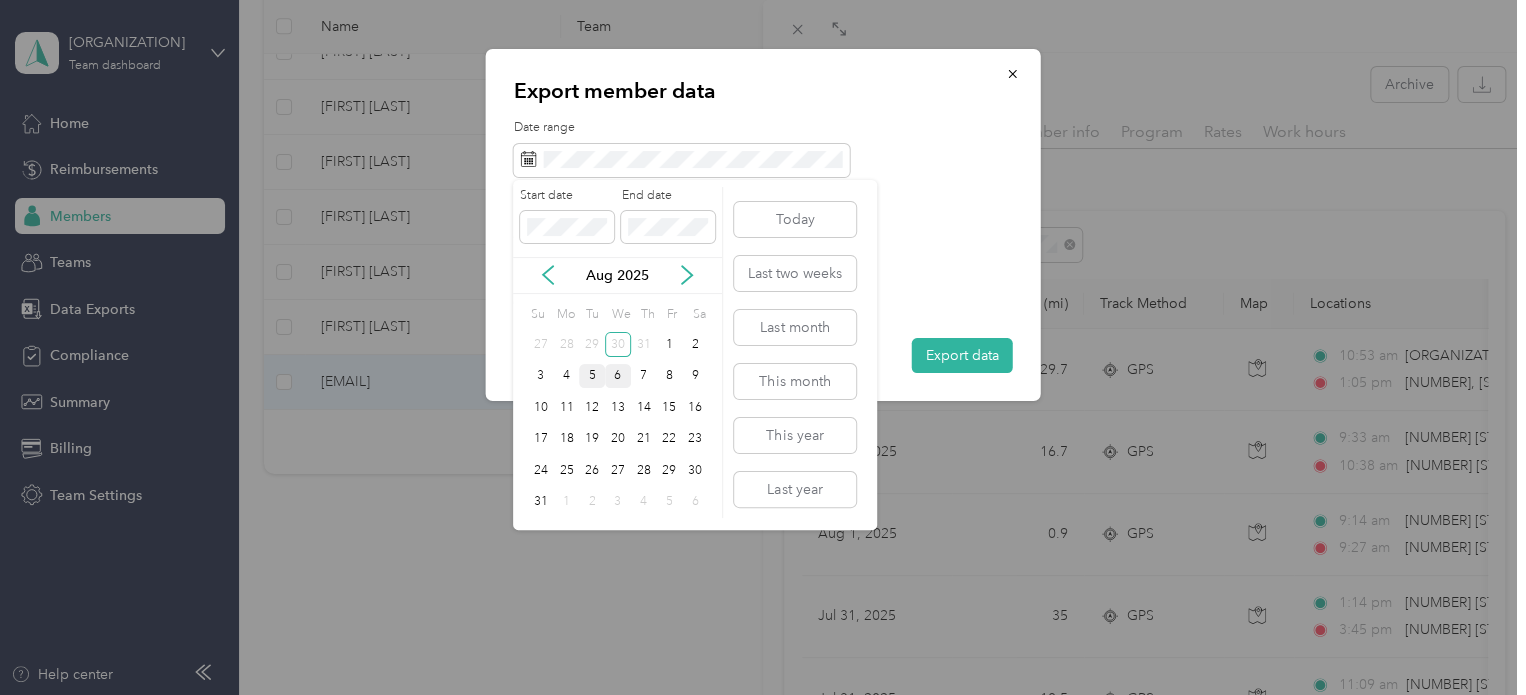 click on "5" at bounding box center (592, 376) 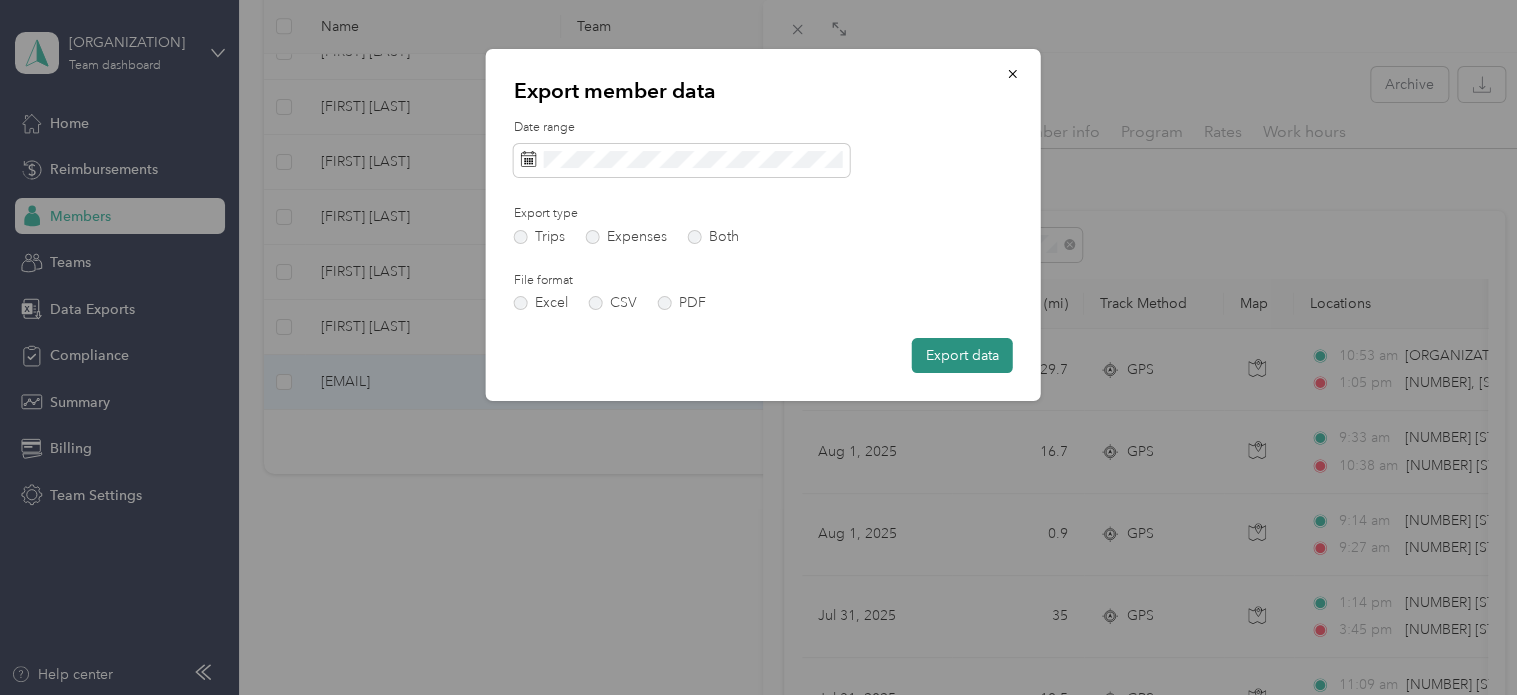 click on "Export data" at bounding box center [962, 355] 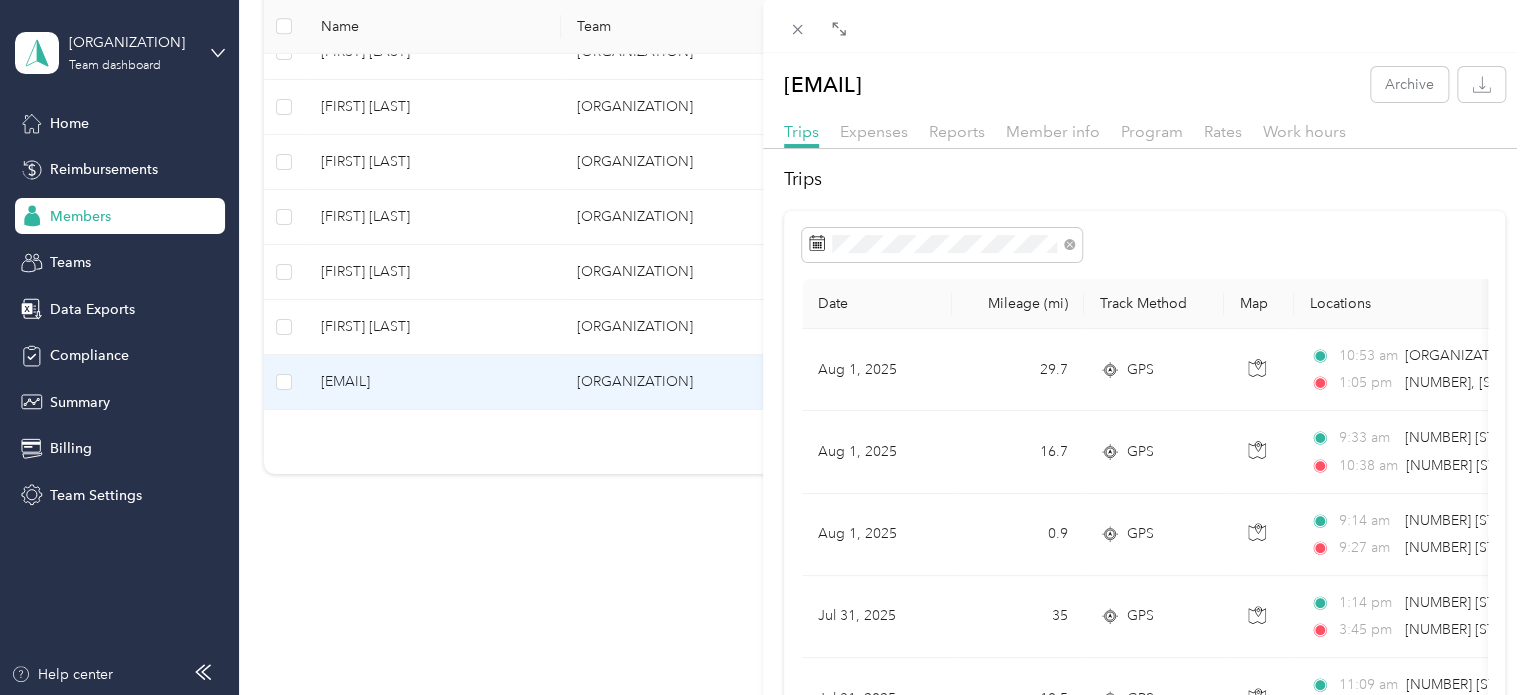 click on "Trips Date Mileage (mi) Track Method Map Locations Mileage value Purpose               [DATE] [NUMBER] GPS [TIME] [ORGANIZATION], [NUMBER], [STREET], [PLACE], [CITY], [CITY] County, [STATE], [ZIP], USA [TIME] [NUMBER], [STREET], [CITY], [CITY] County, [STATE], [ZIP], USA $[PRICE] [ORGANIZATION] [DATE] [NUMBER] GPS [TIME] [NUMBER] [STREET], [CITY], [STATE] [ZIP], USA  [TIME] [NUMBER] [STREET], [CITY], [STATE] [ZIP], USA  $[PRICE] [ORGANIZATION] [DATE] [NUMBER] GPS [TIME] [NUMBER] [STREET] [SUITE], [CITY], [STATE] [ZIP], USA  [TIME] [NUMBER] [STREET], [CITY], [STATE] [ZIP], USA  $[PRICE] [ORGANIZATION] [DATE] [NUMBER] GPS [TIME] [NUMBER] [STREET], [CITY], [STATE] [ZIP], USA  [TIME] [NUMBER] [STREET], [CITY], [STATE] [ZIP], USA  $[PRICE] [ORGANIZATION] [DATE] [NUMBER] GPS [TIME] [NUMBER] [STREET], [CITY], [STATE] [ZIP], USA  [TIME] $[PRICE]" at bounding box center [763, 347] 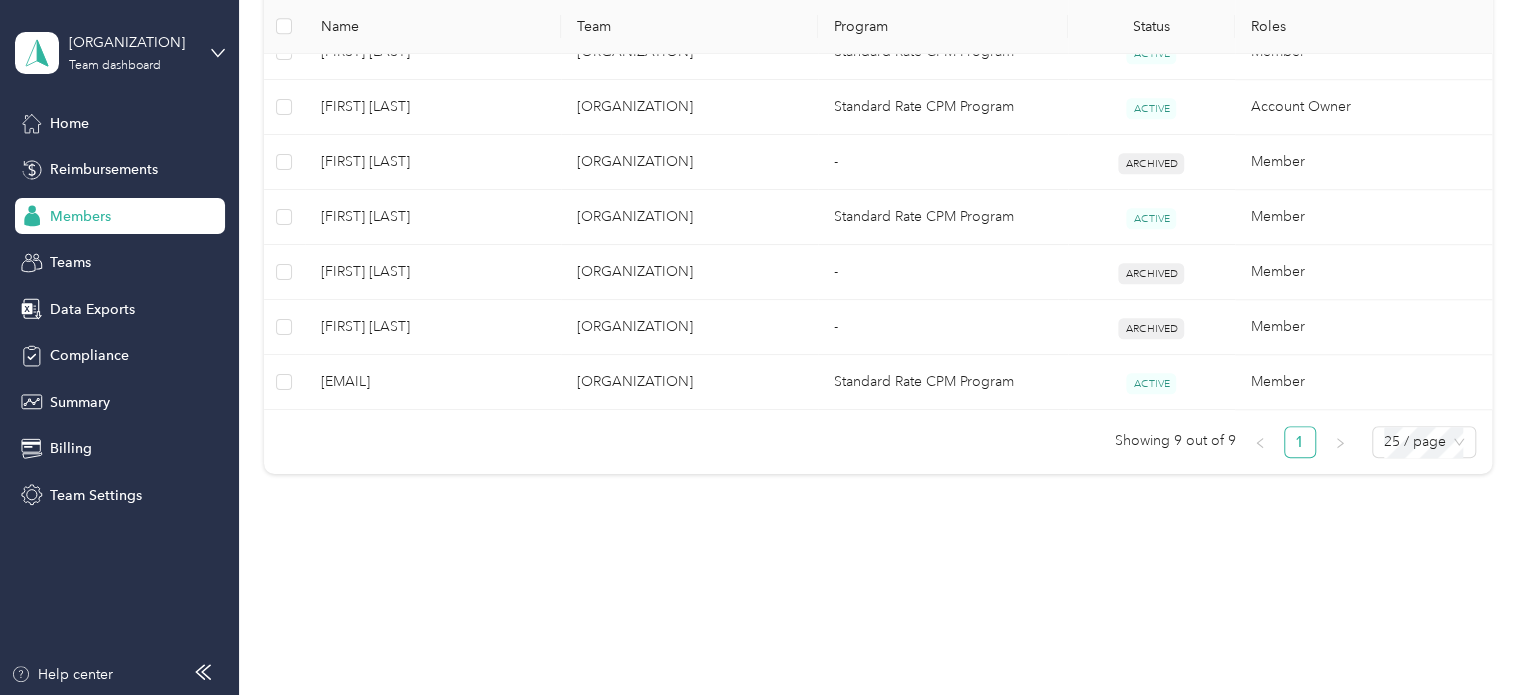 click at bounding box center [763, 347] 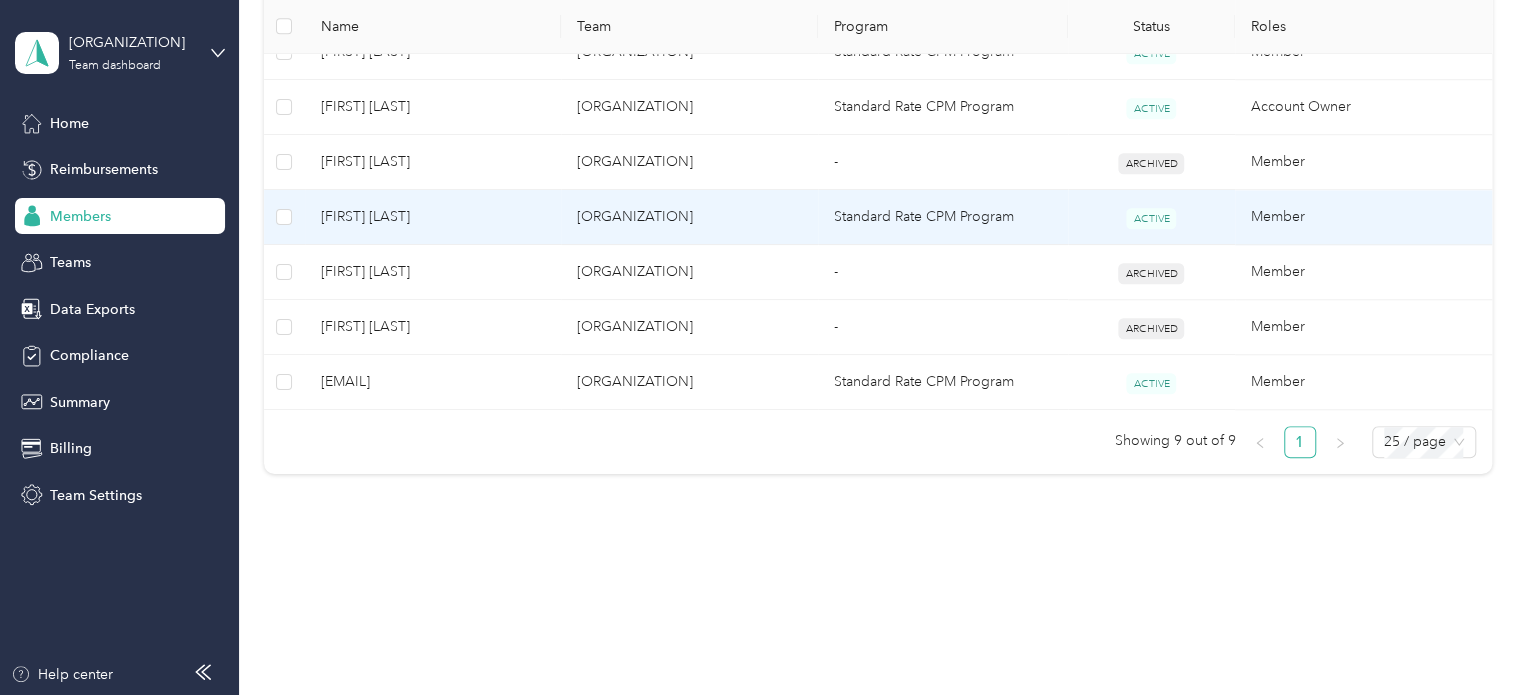 click on "[FIRST] [LAST]" at bounding box center [433, 217] 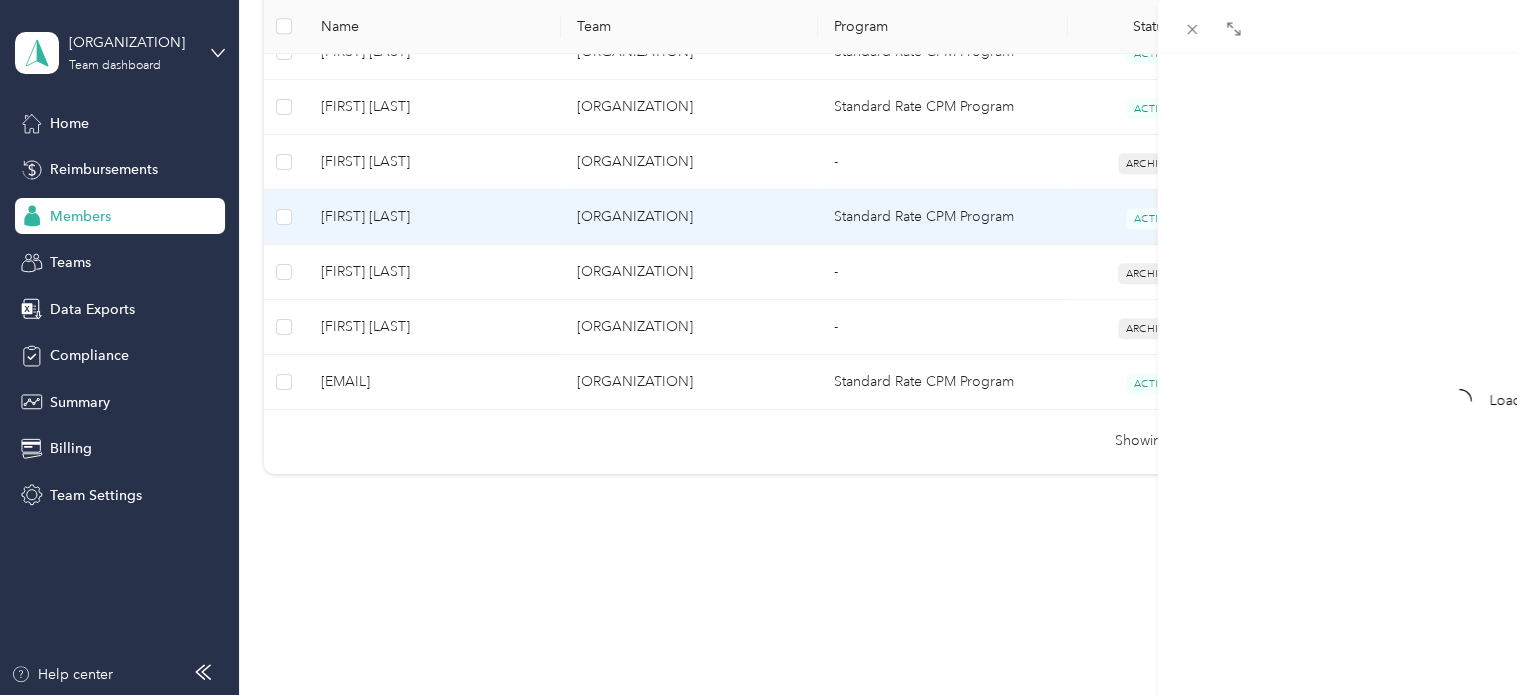 click on "Drag to resize Click to close Loading member data" at bounding box center [758, 695] 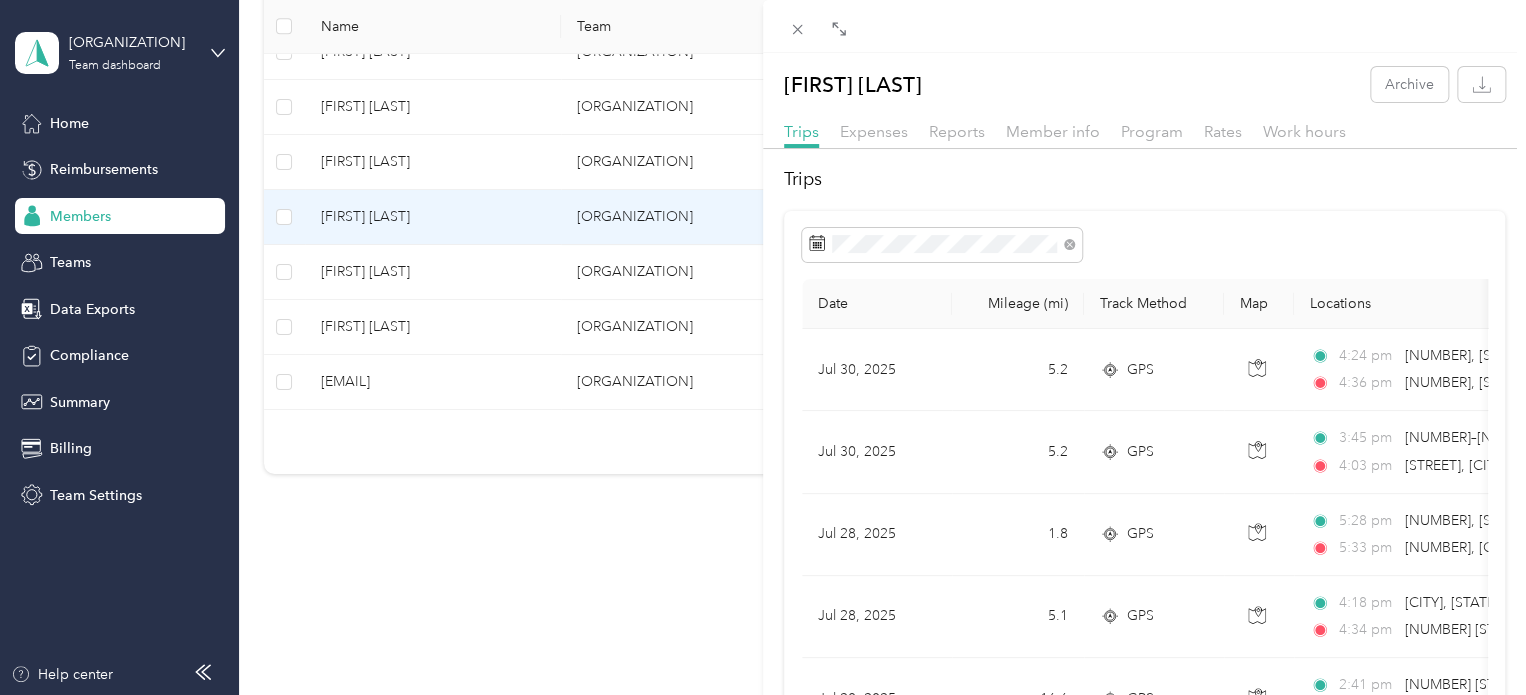 click on "Trips Date Mileage (mi) Track Method Map Locations Mileage value Purpose               [DATE] [NUMBER] GPS [TIME] [NUMBER], [STREET], [CITY], [CITY] County, [STATE], [ZIP], USA [TIME] [NUMBER], [STREET], [CITY], [CITY] County, [STATE], [ZIP], USA $[PRICE] [ORGANIZATION] [DATE] [NUMBER] GPS [TIME] [NUMBER]–[NUMBER] [STREET], [CITY], [STATE] [TIME] [STREET], [CITY], [STATE] $[PRICE] [ORGANIZATION] [DATE] [NUMBER] GPS [TIME] [NUMBER], [COLONY], [CITY], [CITY] County, [STATE], [ZIP], USA [TIME] [NUMBER], [COLONY], [CITY], [CITY] County, [STATE], [ZIP], USA $[PRICE] [ORGANIZATION] [DATE] [NUMBER] GPS [TIME] [CITY], [STATE] [TIME] [NUMBER] [STREET], [CITY], [STATE] $[PRICE] [ORGANIZATION] [DATE] [NUMBER] GPS [TIME] [NUMBER] [STREET], [CITY], [STATE] [TIME] [CITY], [STATE] $[PRICE] [ORGANIZATION] [DATE] [NUMBER] GPS [TIME] [NUMBER] [STREET], [CITY], [STATE] [TIME] [NUMBER] [STREET], [CITY], [STATE] $[PRICE] [ORGANIZATION] [DATE] [NUMBER] GPS [TIME] [NUMBER] [STREET], [CITY], [STATE] [TIME] [NUMBER] [STREET], [CITY], [STATE] $[PRICE] [ORGANIZATION]" at bounding box center [1144, 1319] 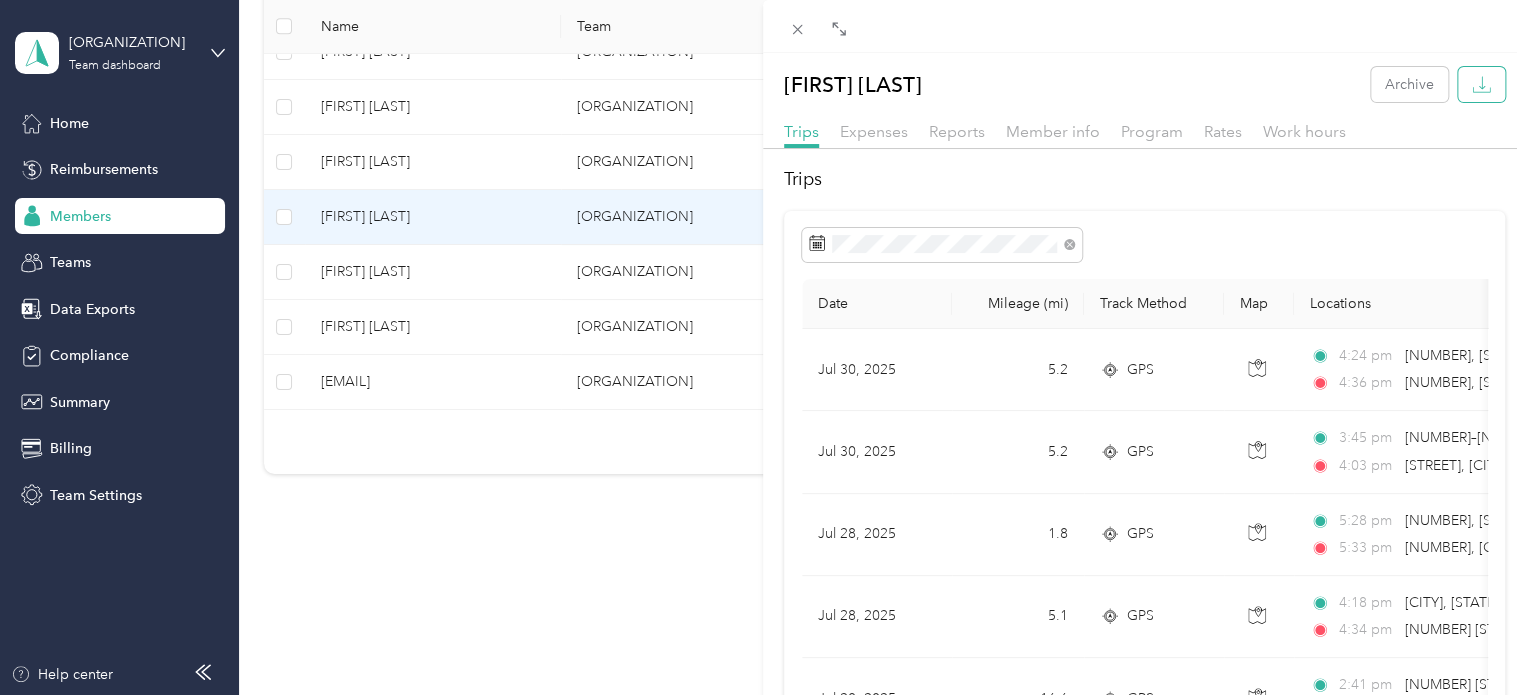 click 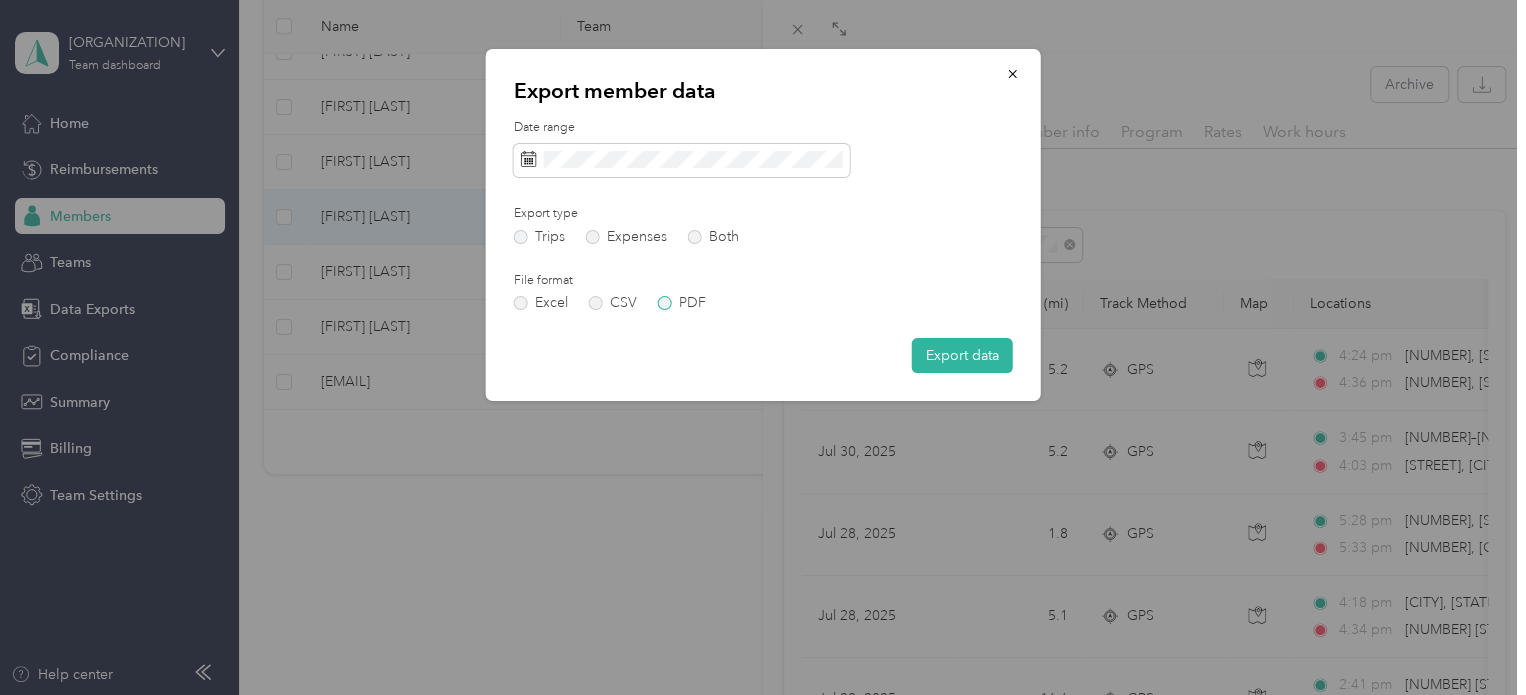 click on "PDF" at bounding box center (682, 303) 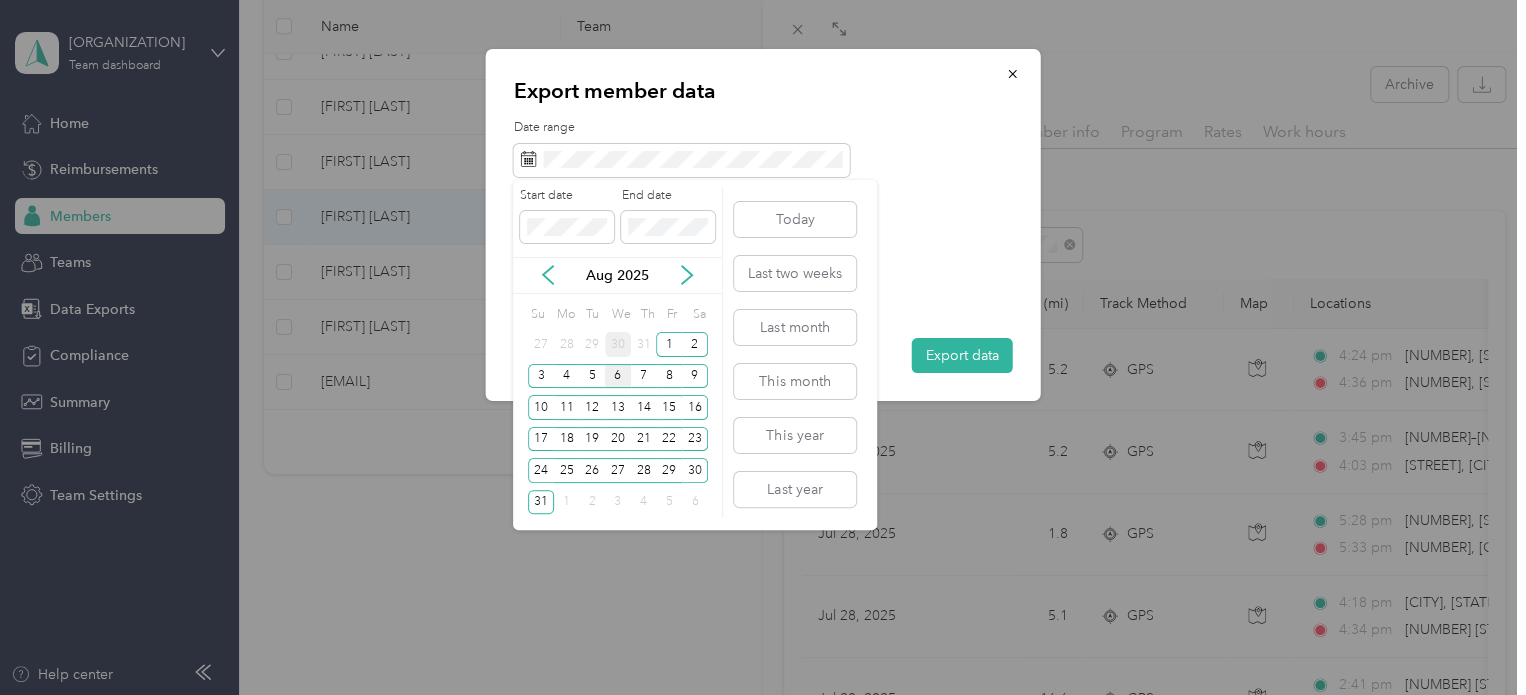 click on "30" at bounding box center (618, 344) 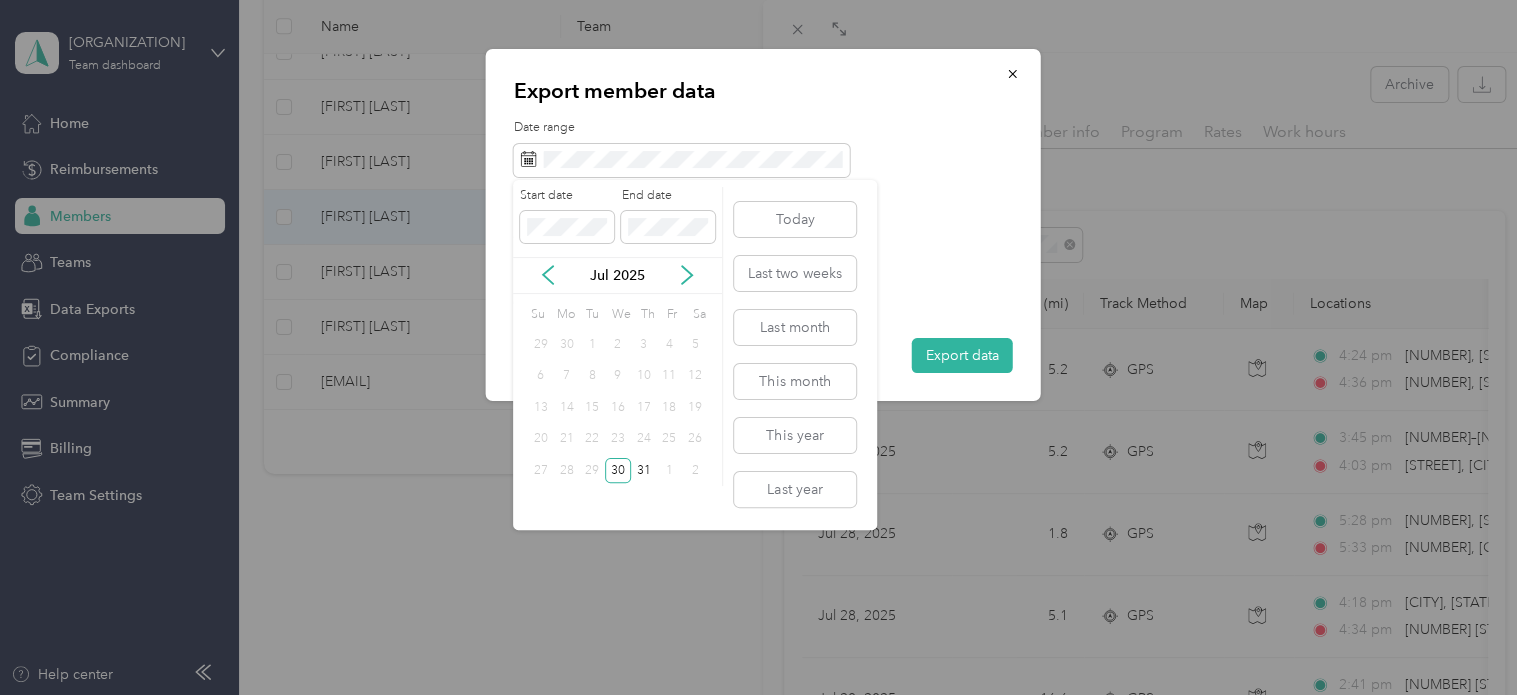 click on "Jul 2025" at bounding box center (617, 275) 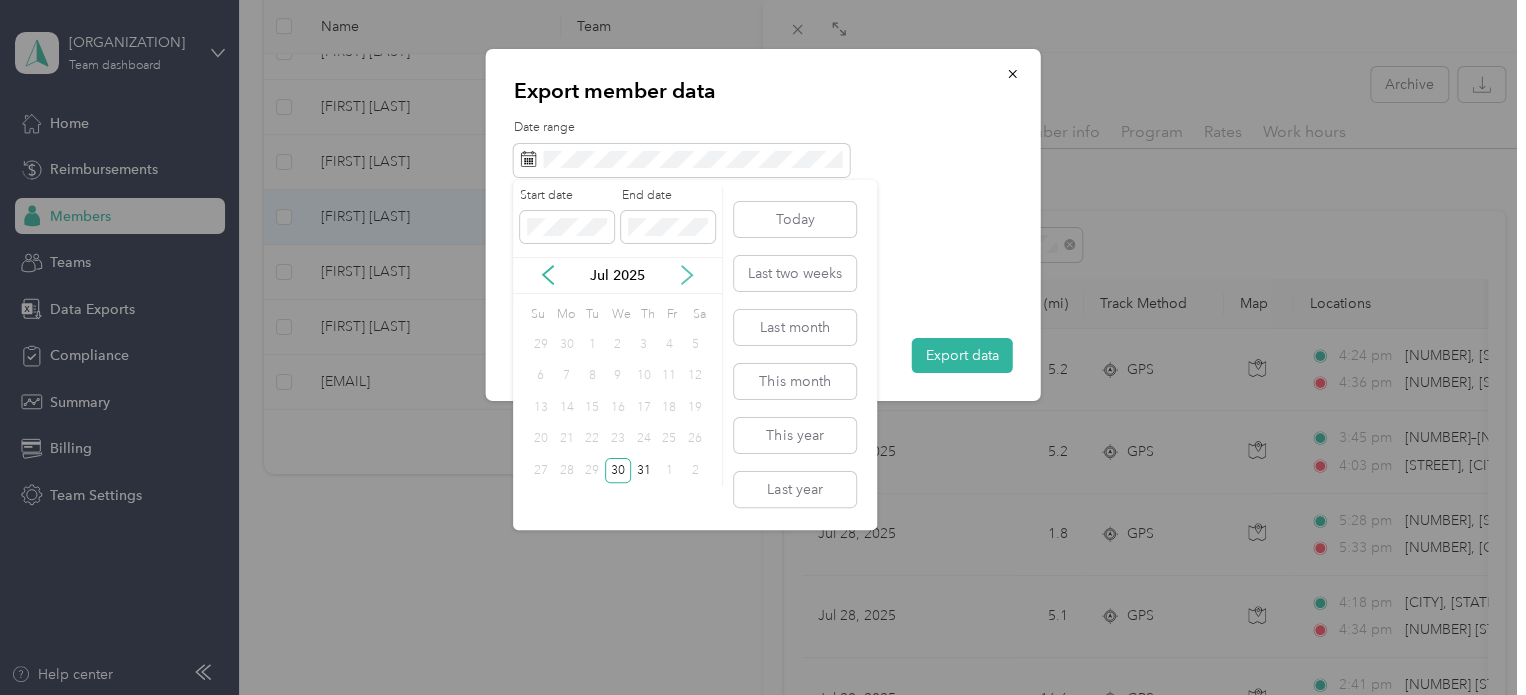 click 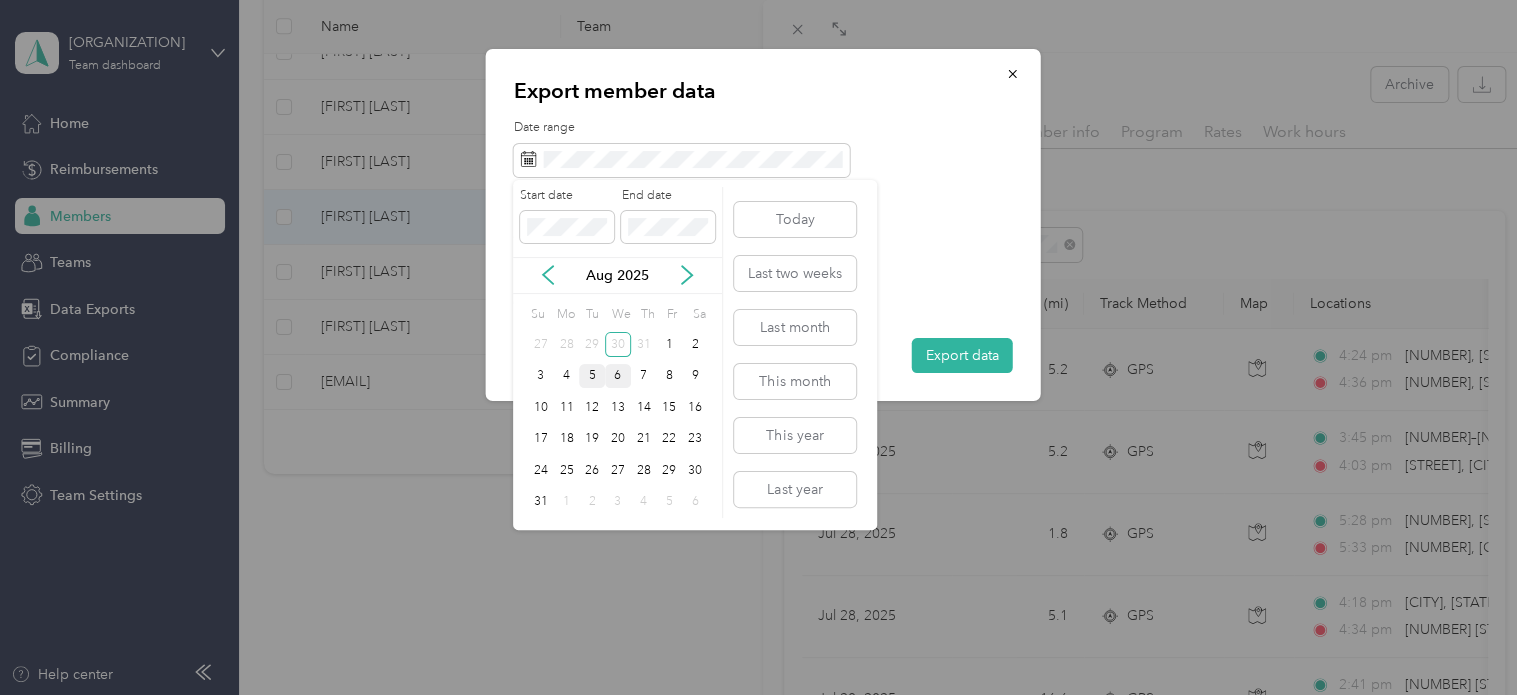 click on "5" at bounding box center [592, 376] 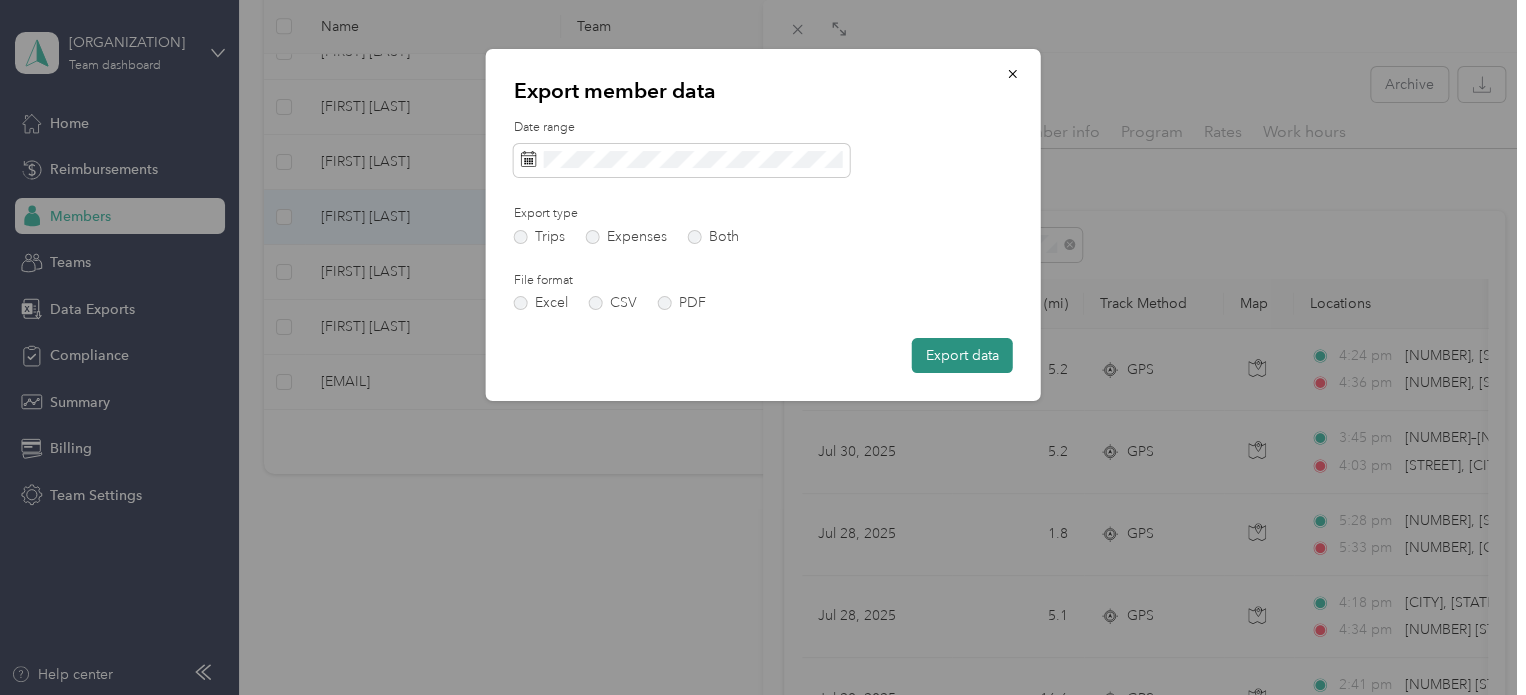 click on "Export data" at bounding box center [962, 355] 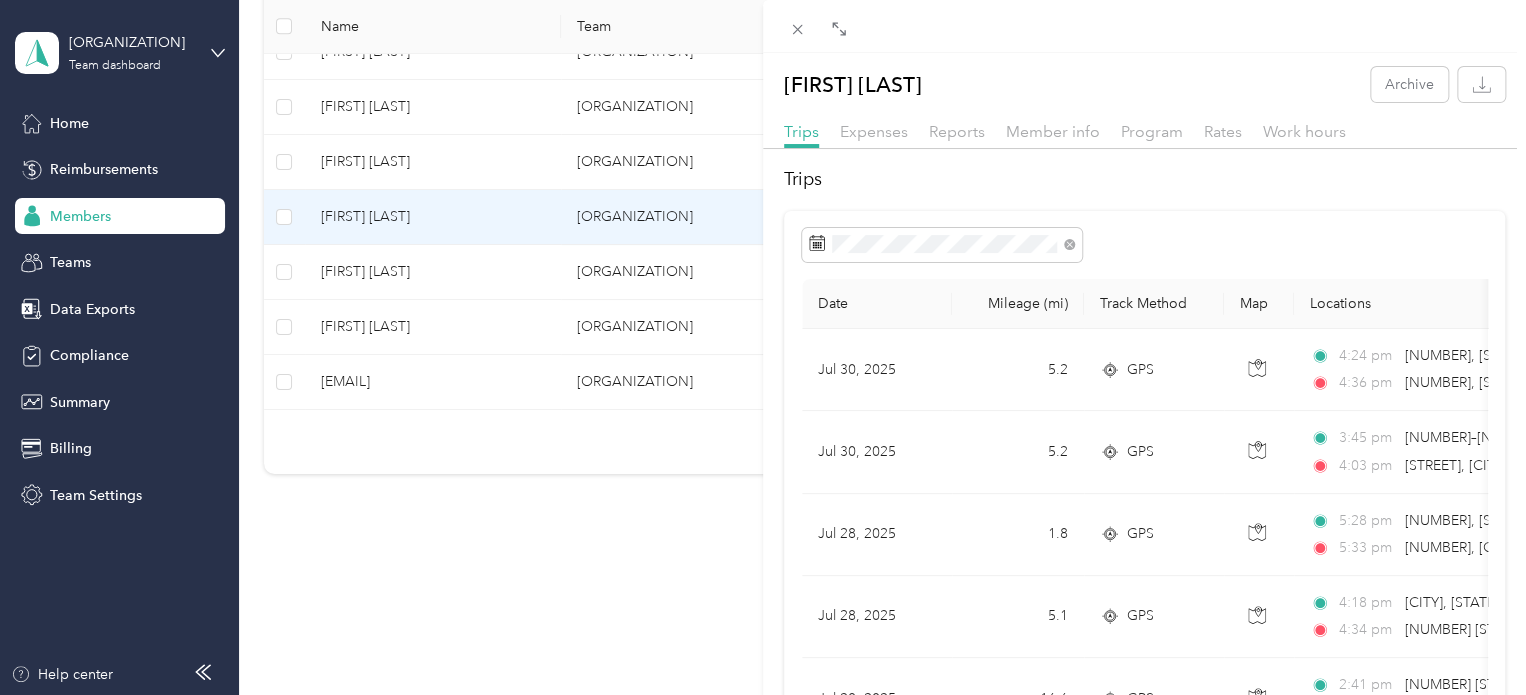 click at bounding box center [1144, 26] 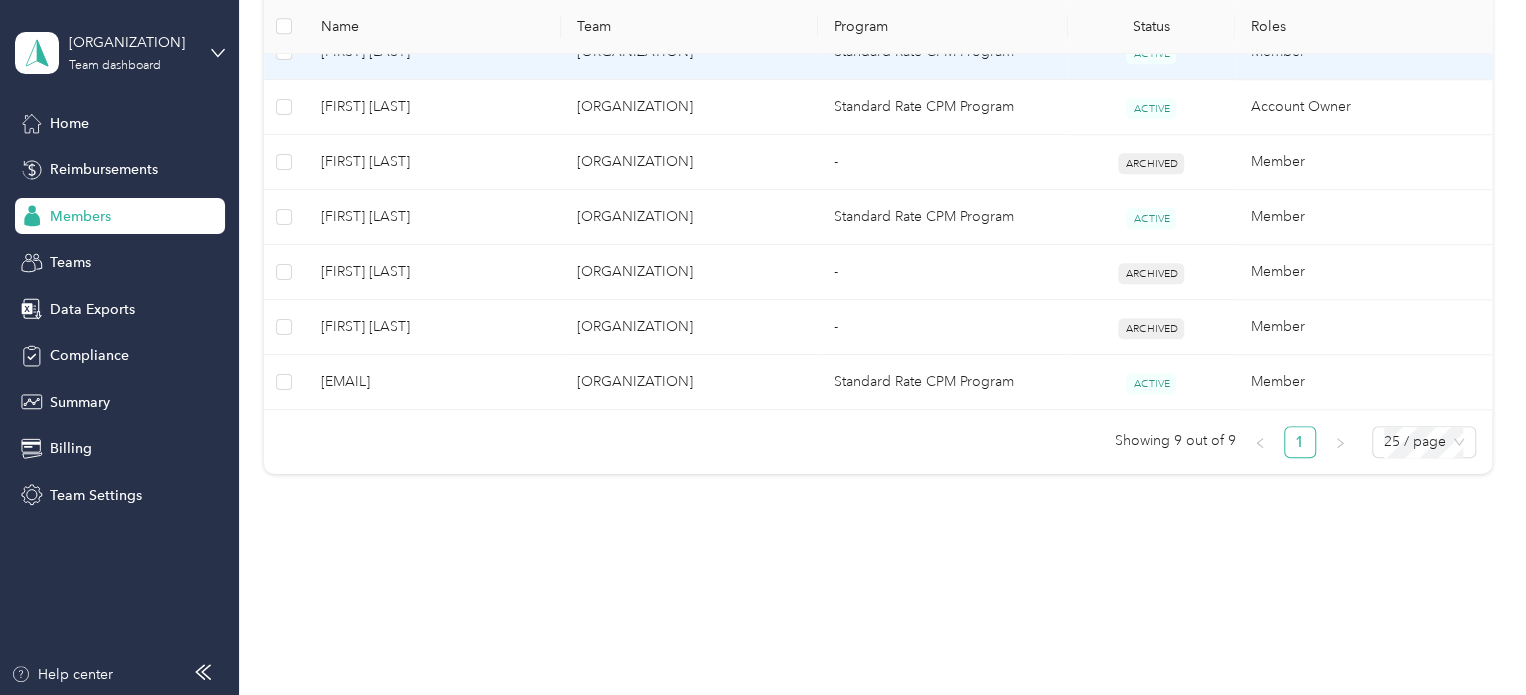 click on "[FIRST] [LAST]" at bounding box center [433, 52] 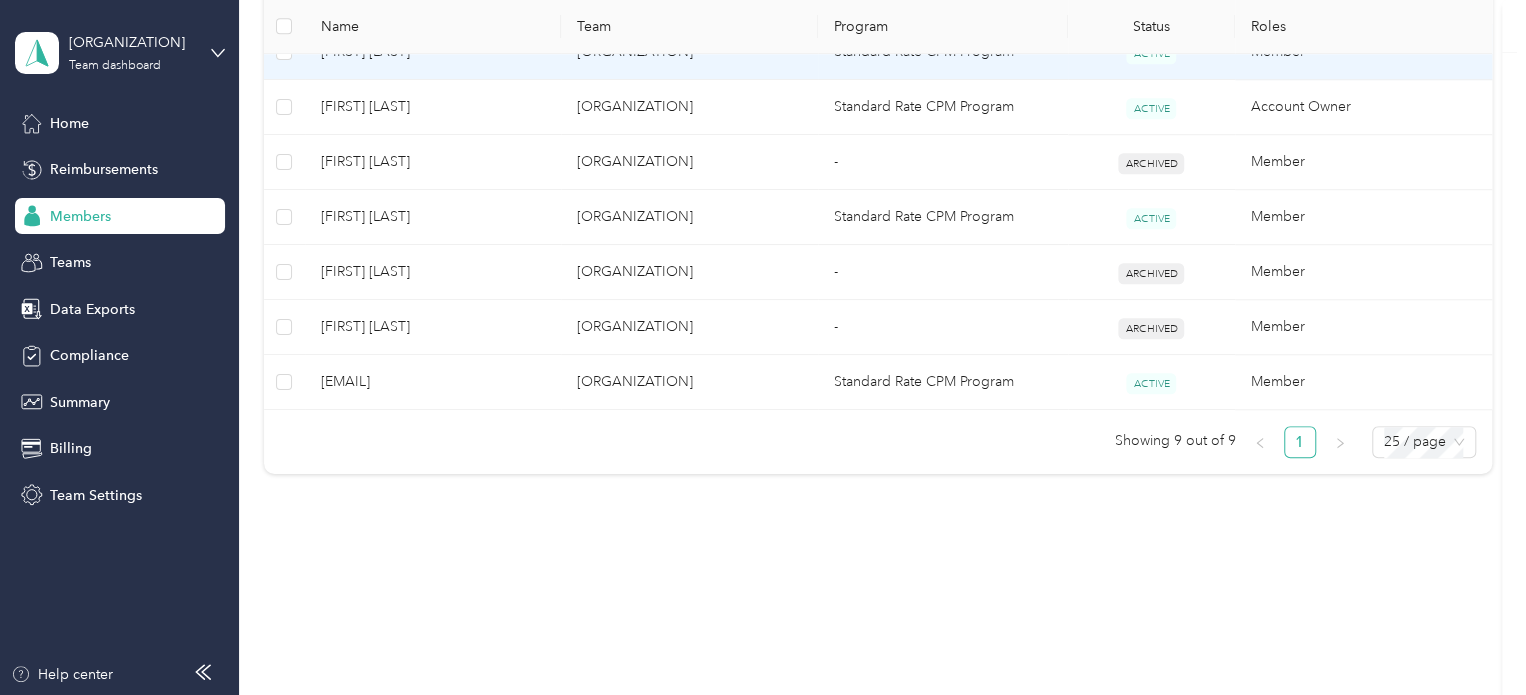 click on "Drag to resize Click to close Loading member data" at bounding box center [758, 695] 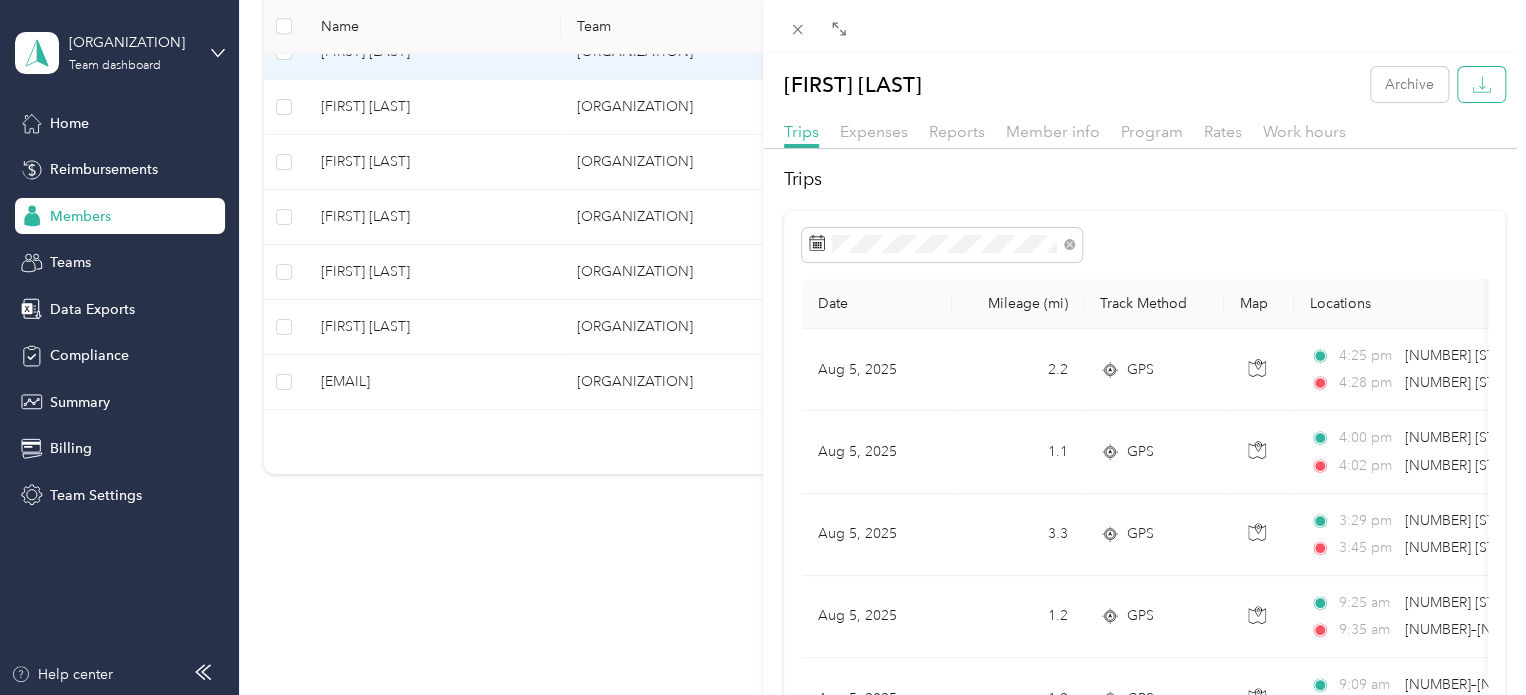 click at bounding box center (1481, 84) 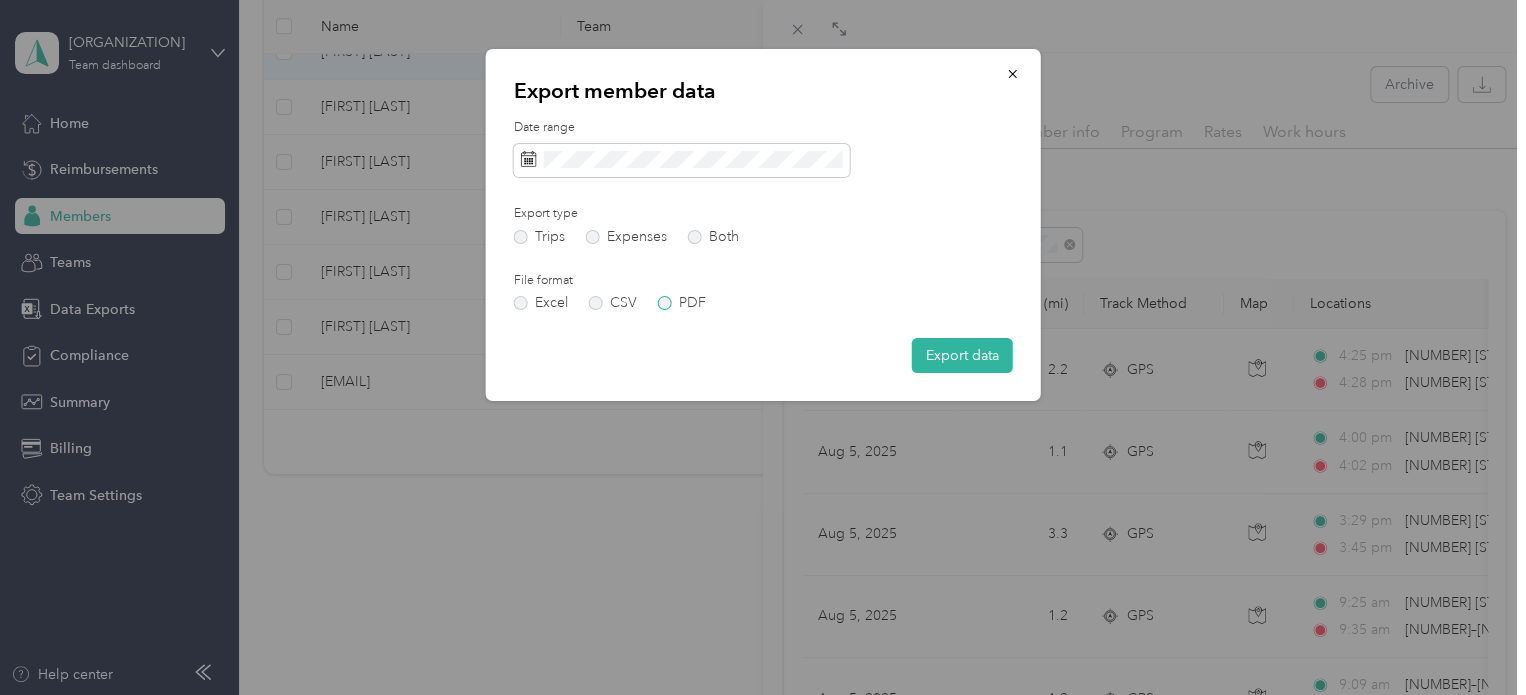 click on "PDF" at bounding box center [682, 303] 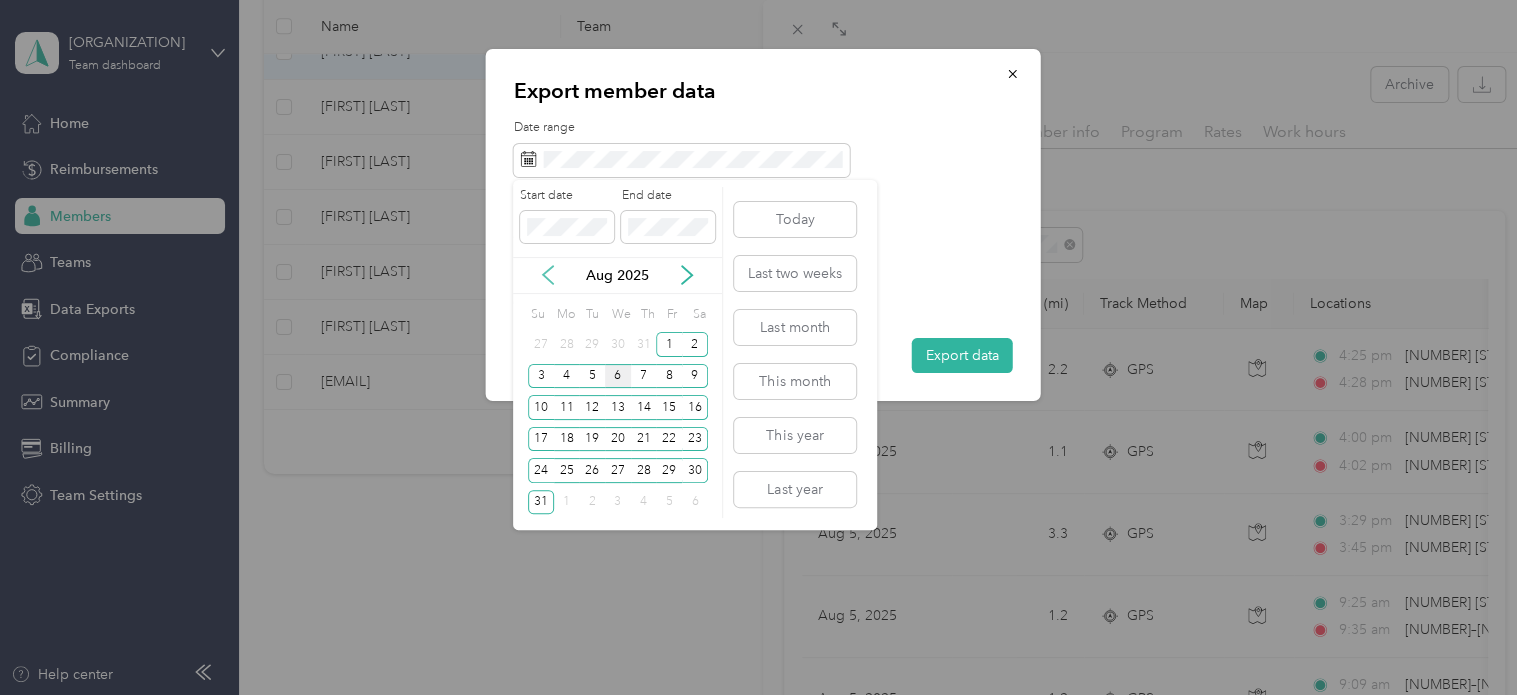 click 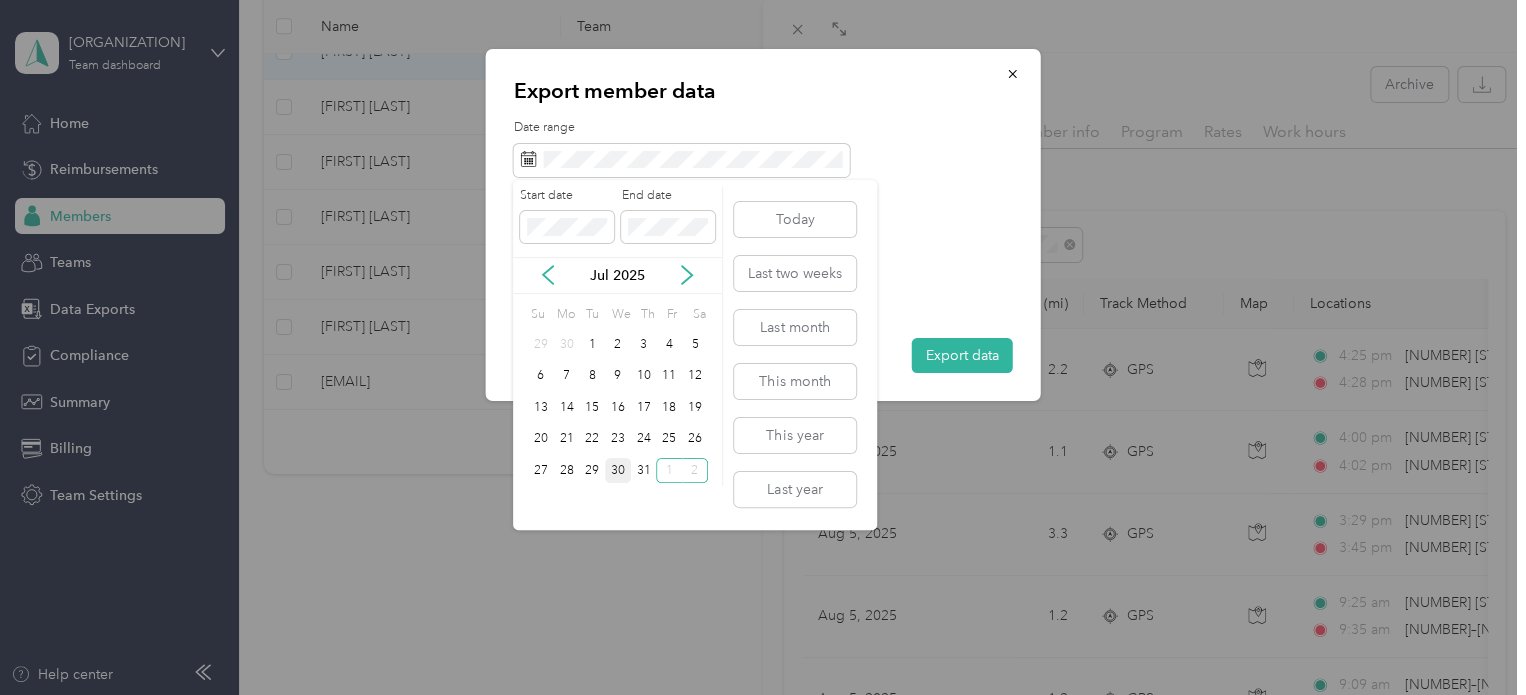 click on "30" at bounding box center [618, 470] 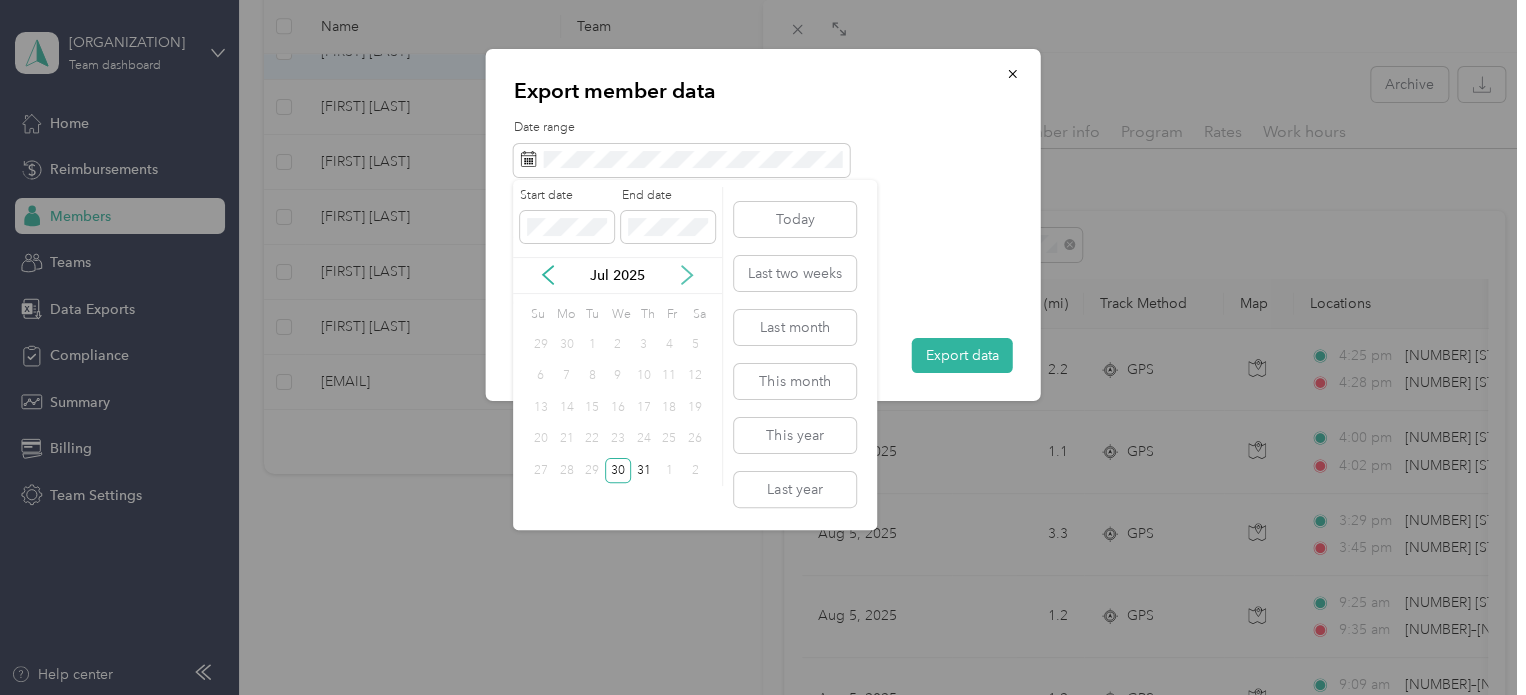 click 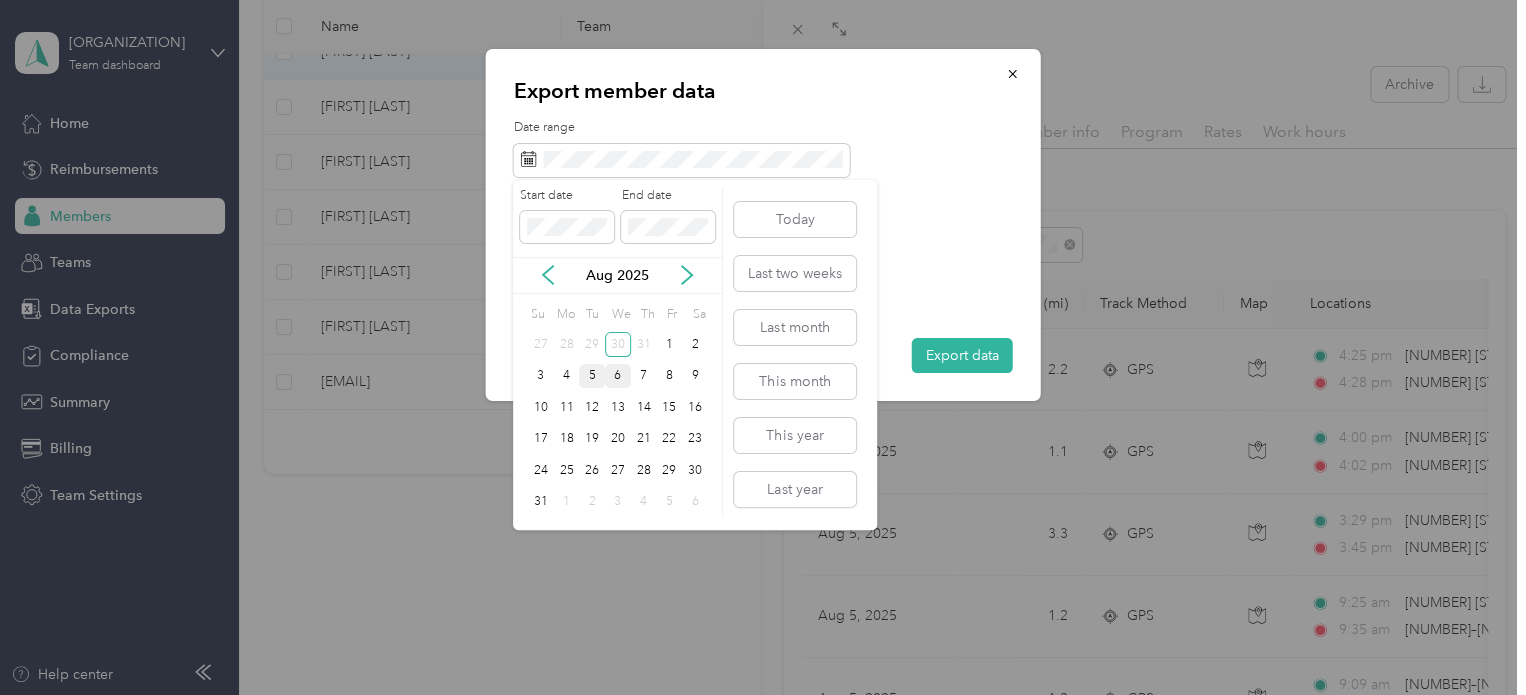 click on "5" at bounding box center (592, 376) 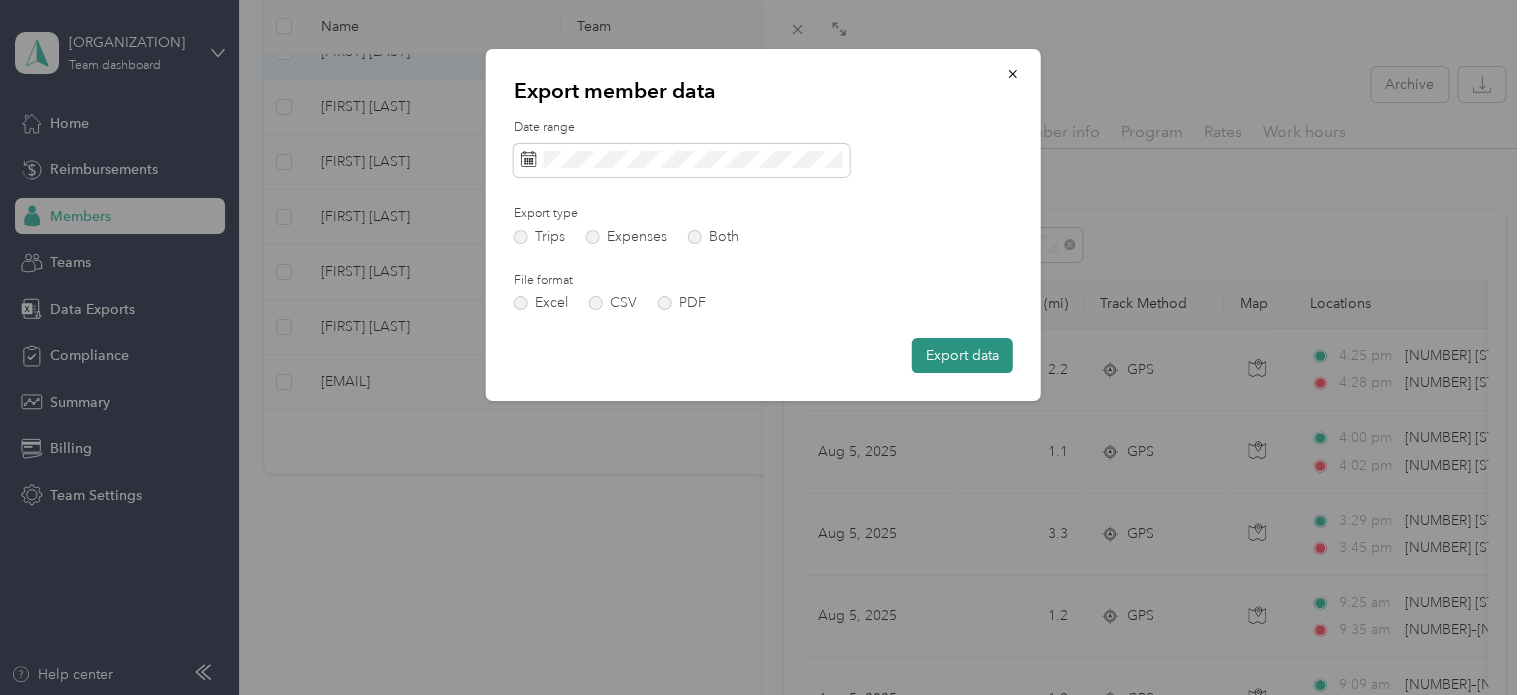 click on "Export data" at bounding box center (962, 355) 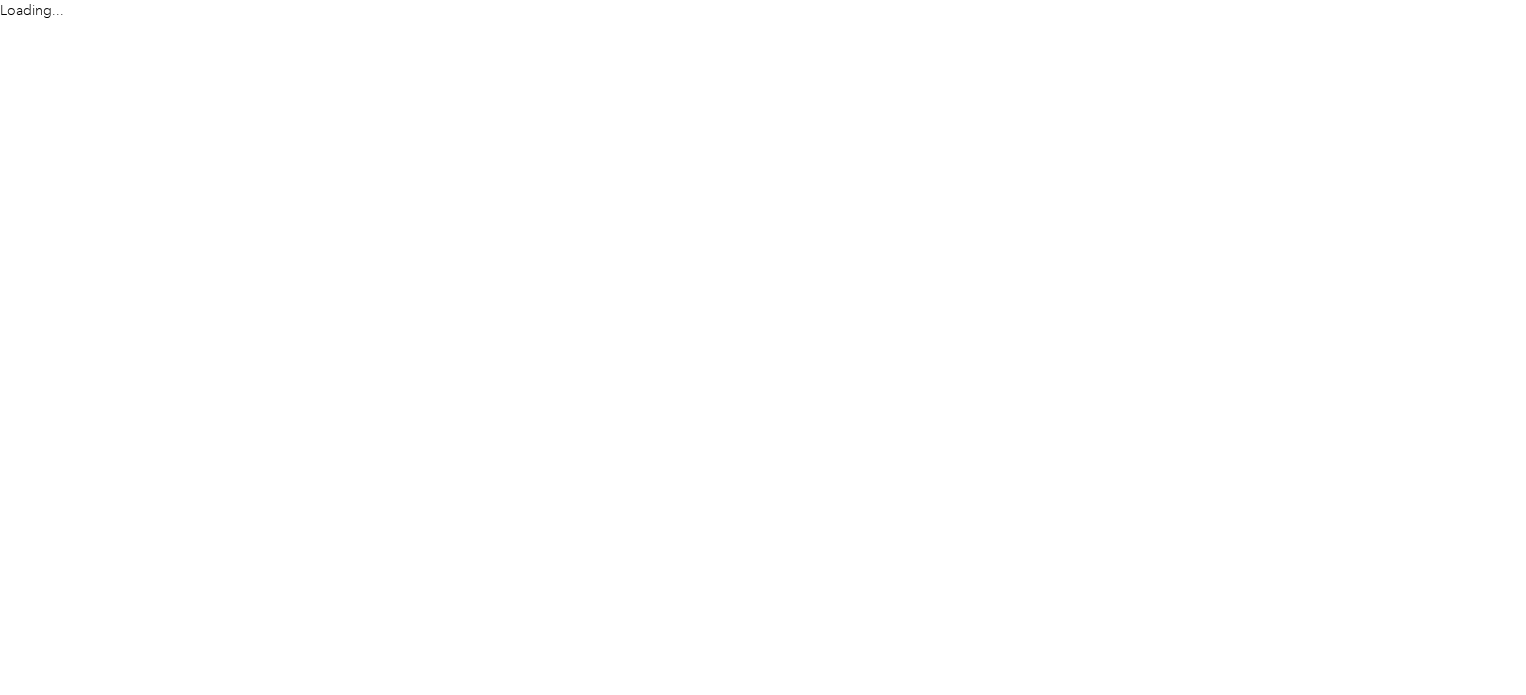 scroll, scrollTop: 0, scrollLeft: 0, axis: both 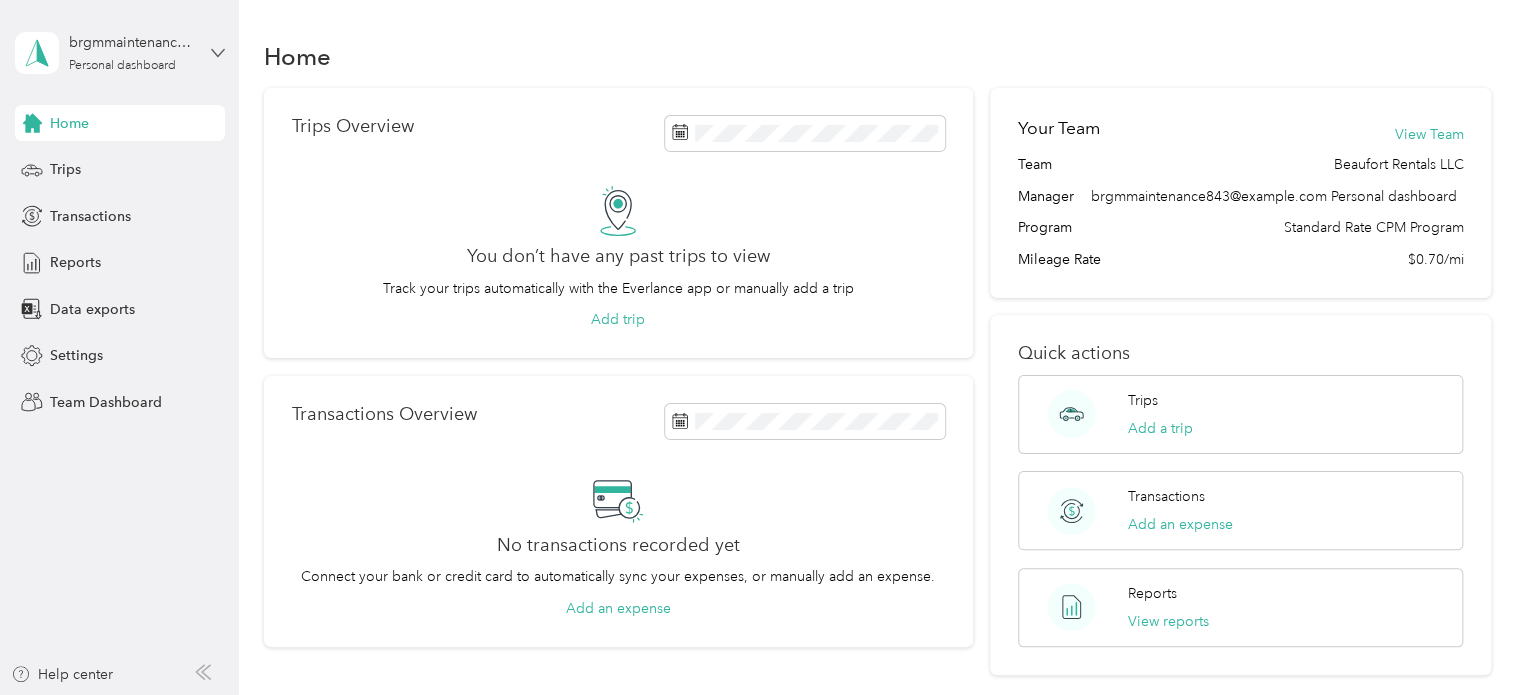 click 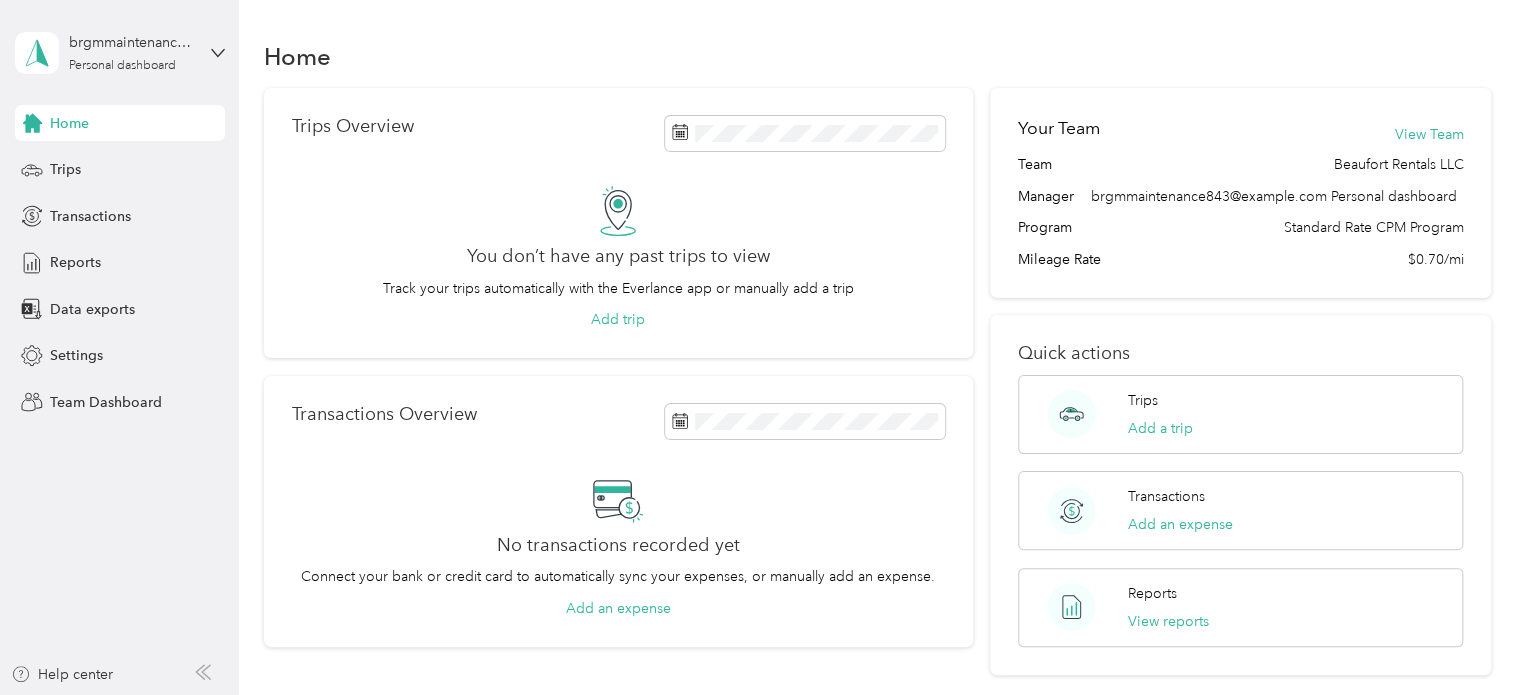 click on "Log out" at bounding box center [293, 246] 